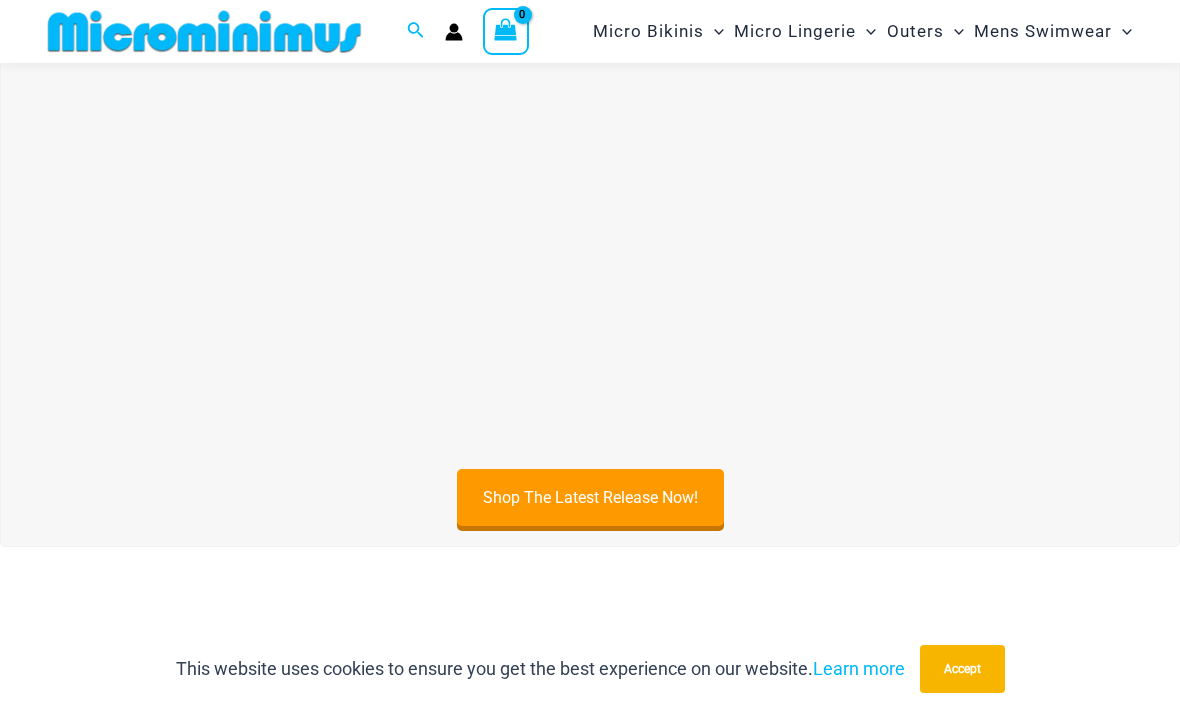 scroll, scrollTop: 532, scrollLeft: 0, axis: vertical 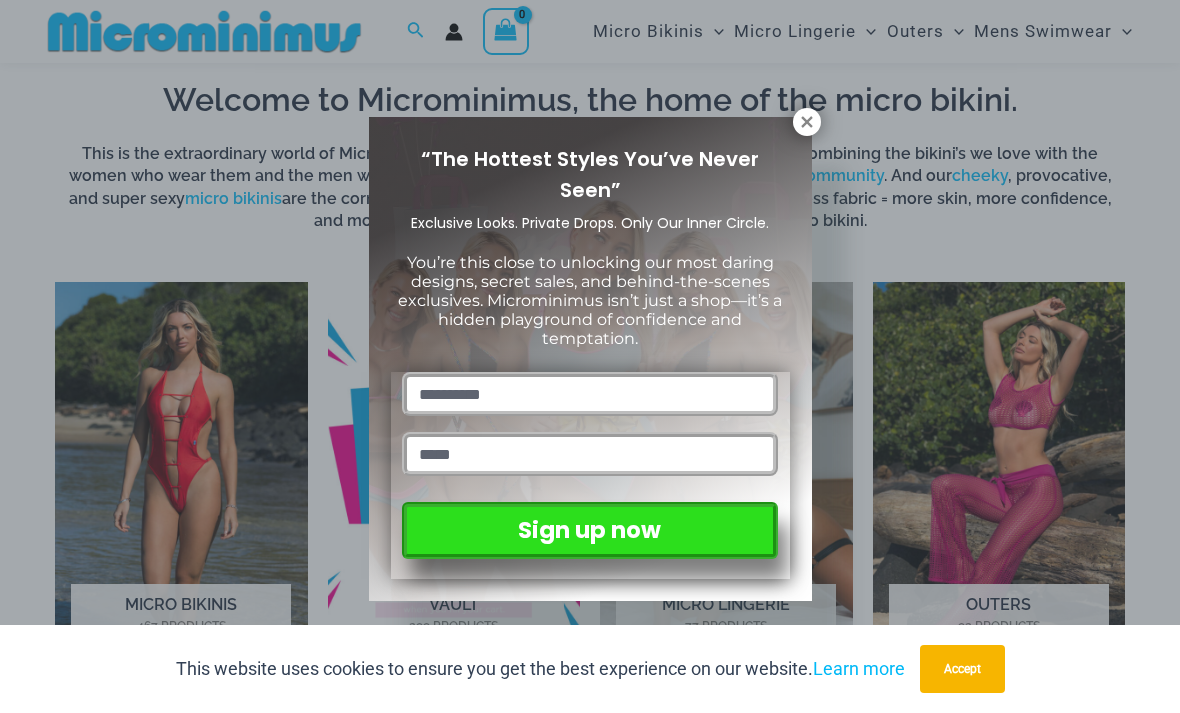click 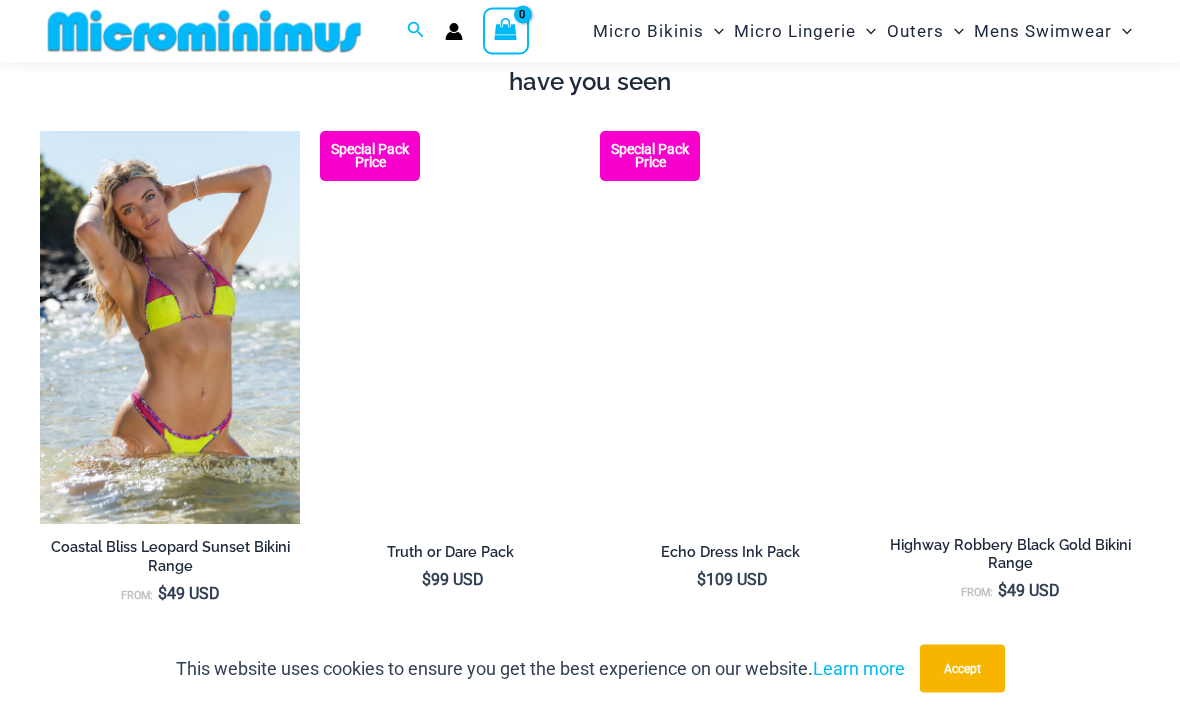 scroll, scrollTop: 1902, scrollLeft: 0, axis: vertical 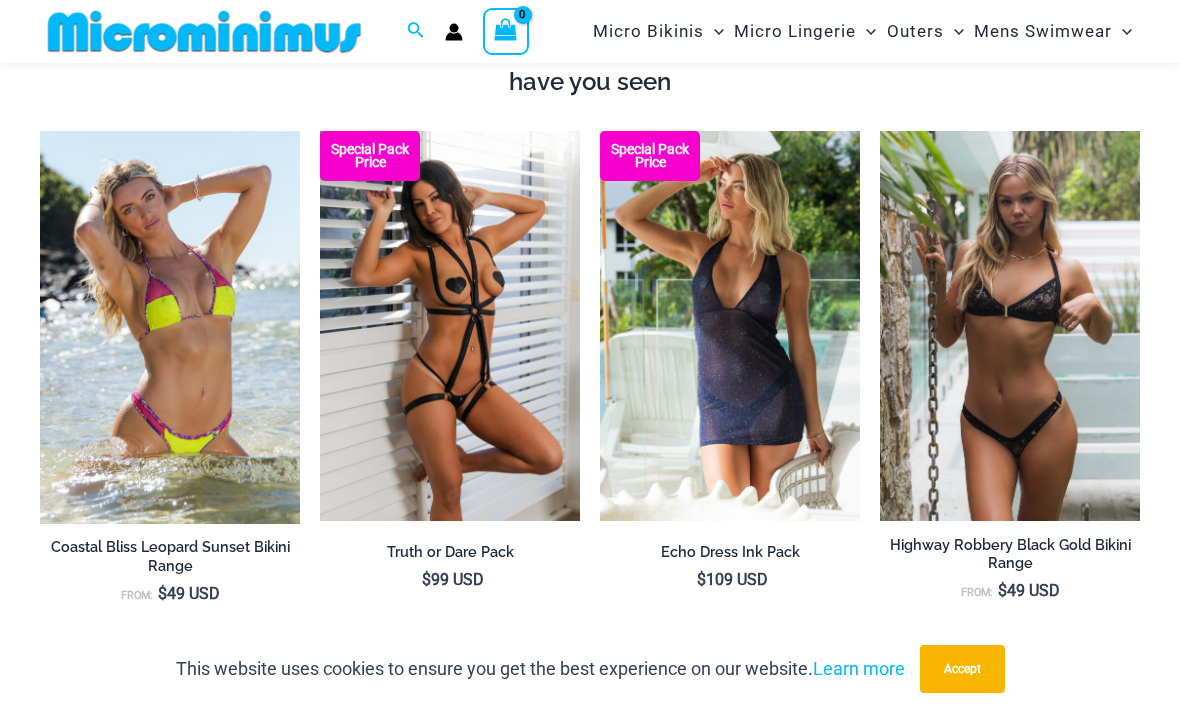 click at bounding box center [40, 131] 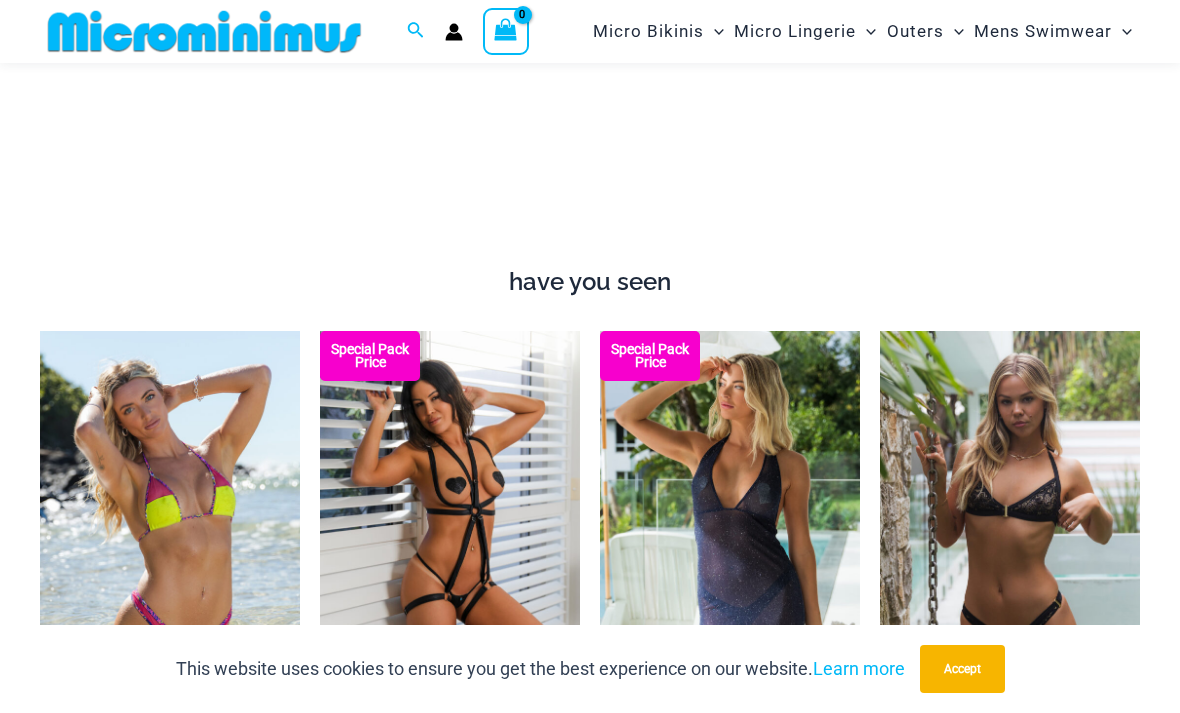 scroll, scrollTop: 1492, scrollLeft: 0, axis: vertical 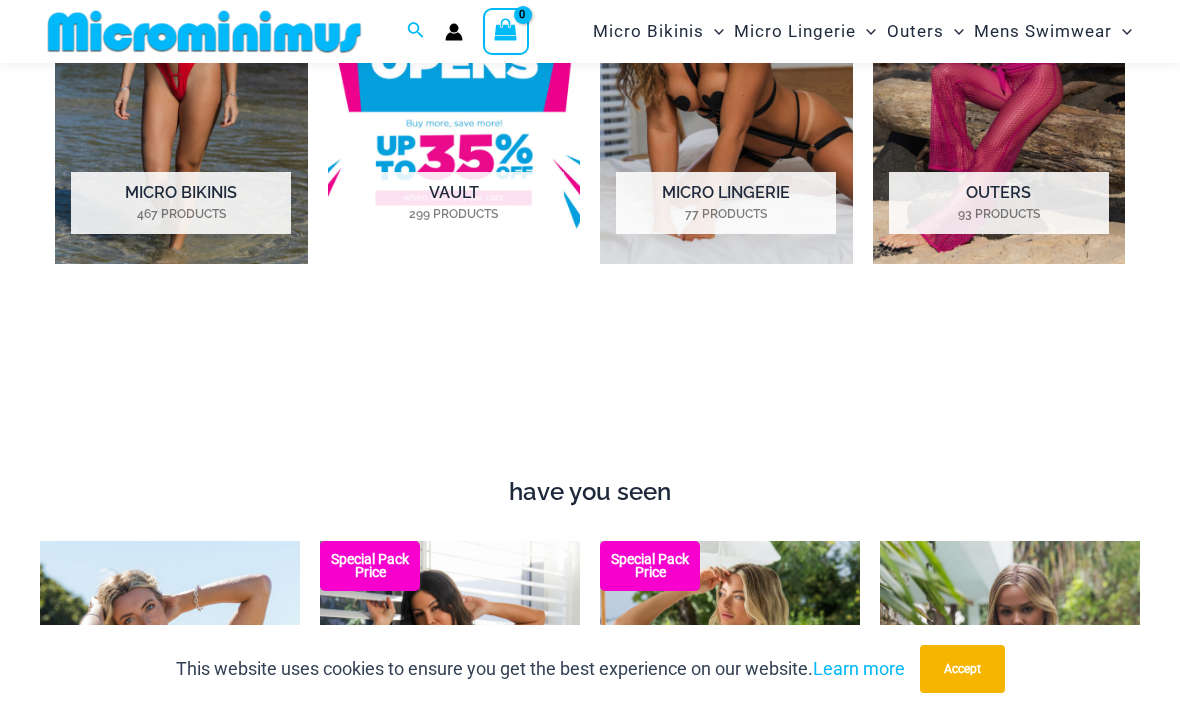 click on "Bikini Bottoms" at bounding box center (-17312, 237) 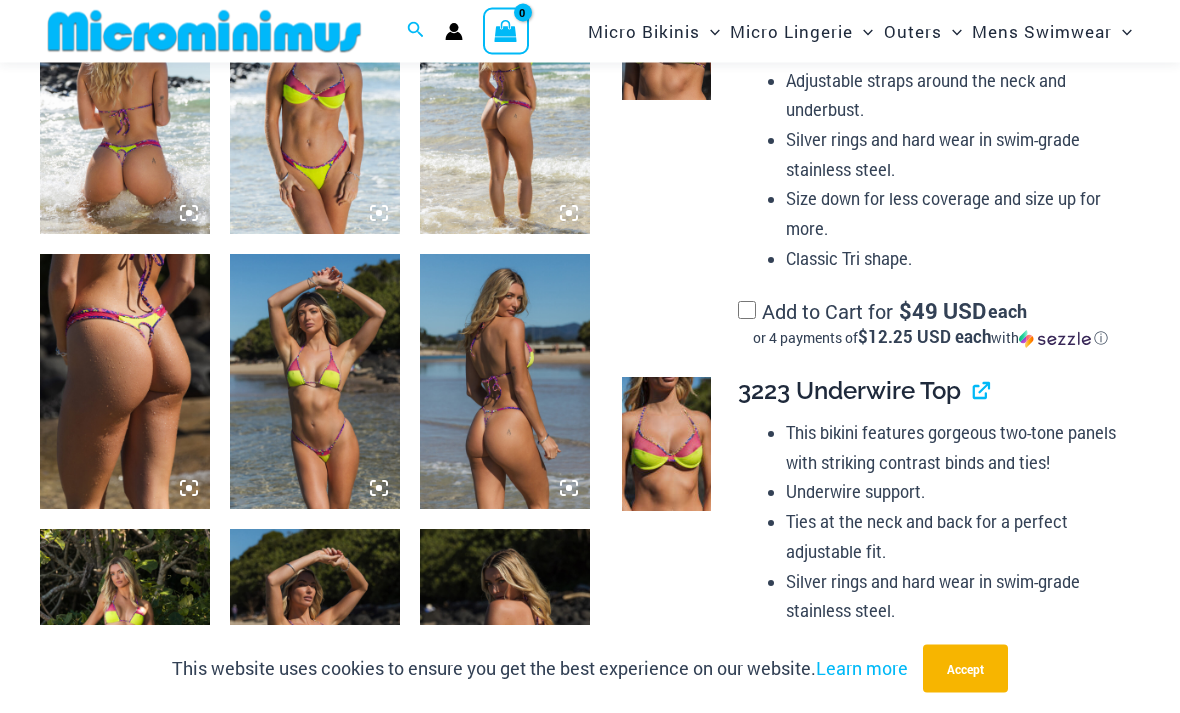 scroll, scrollTop: 994, scrollLeft: 0, axis: vertical 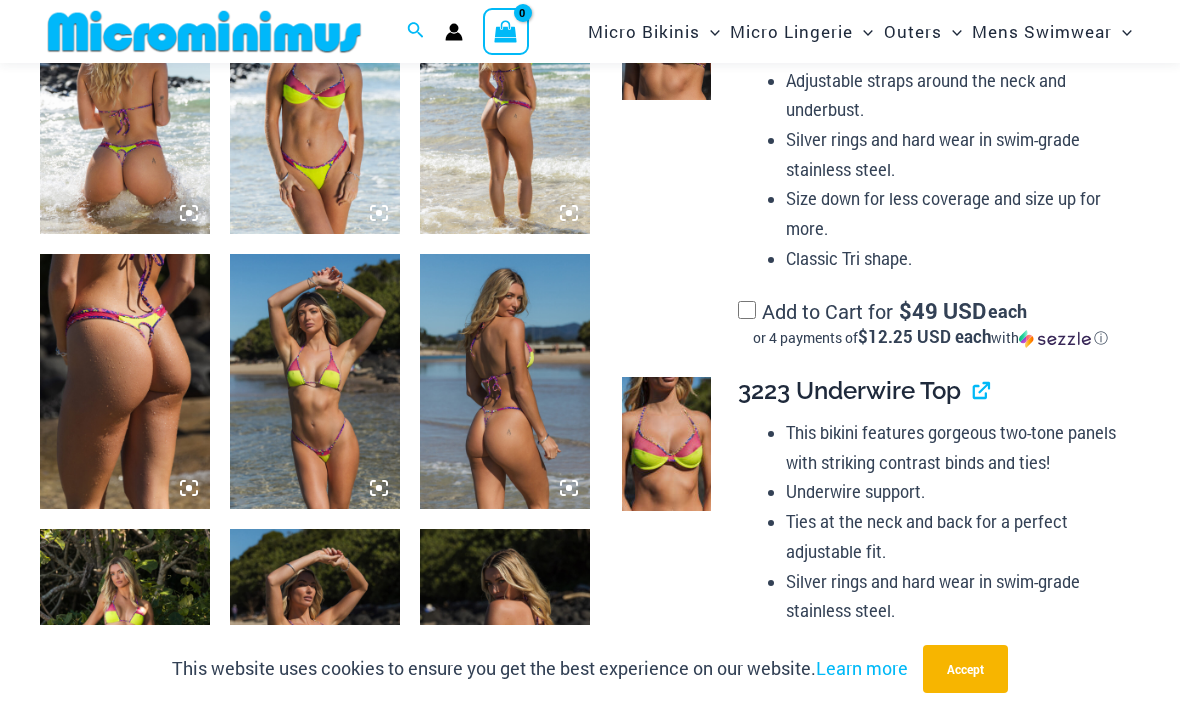 click at bounding box center [315, 381] 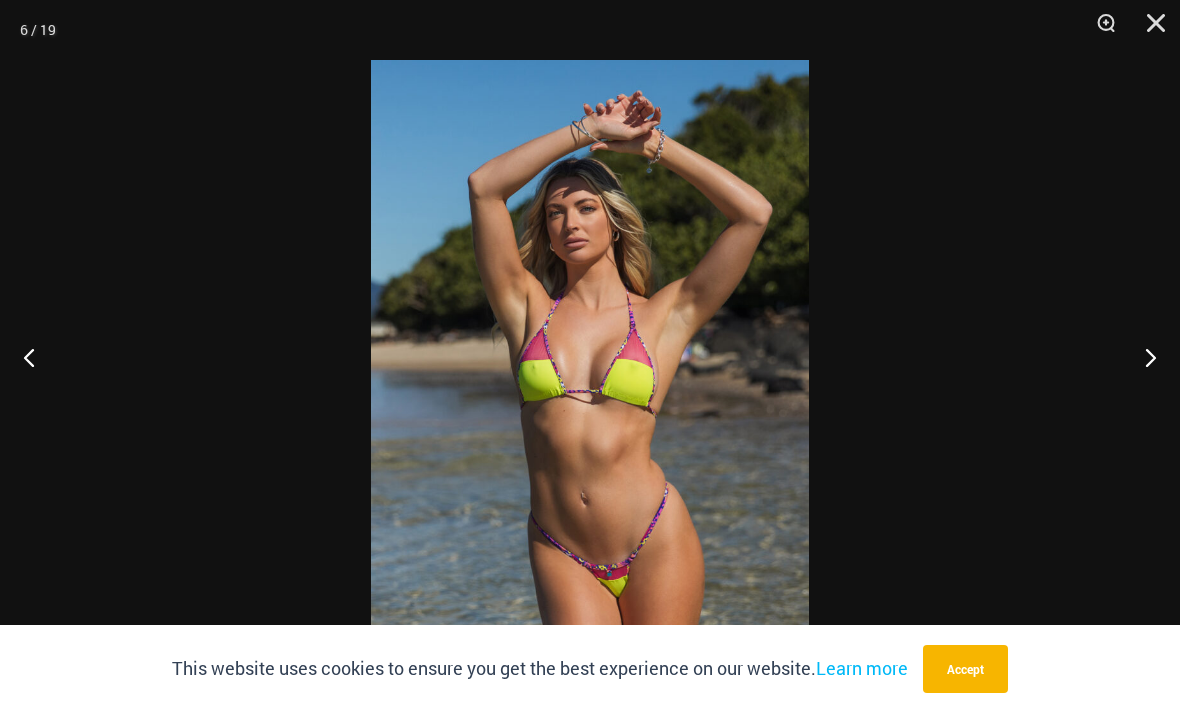 click at bounding box center [1142, 357] 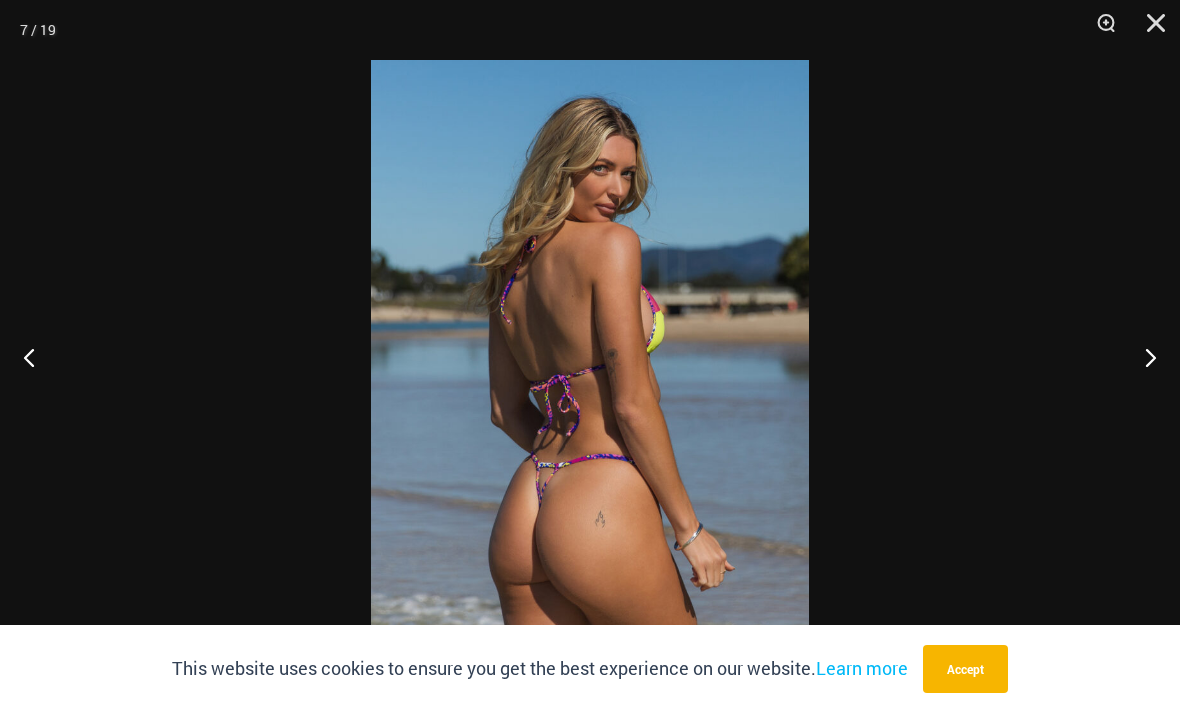 click at bounding box center [1142, 357] 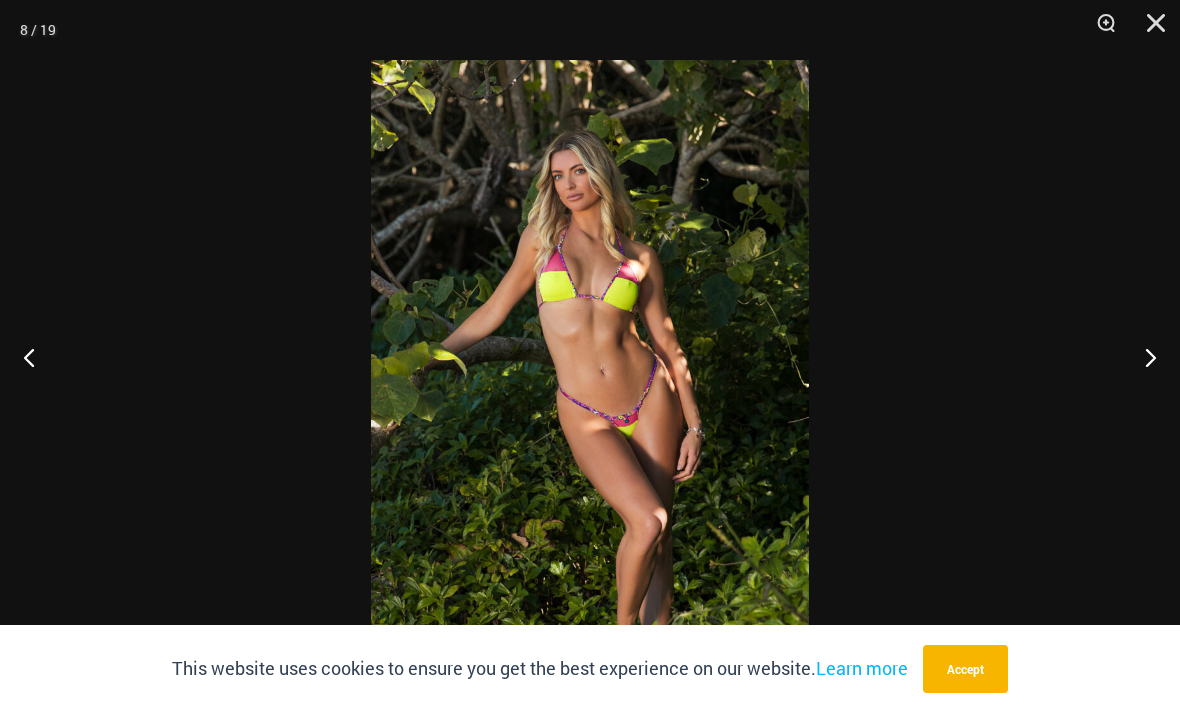 click at bounding box center (1142, 357) 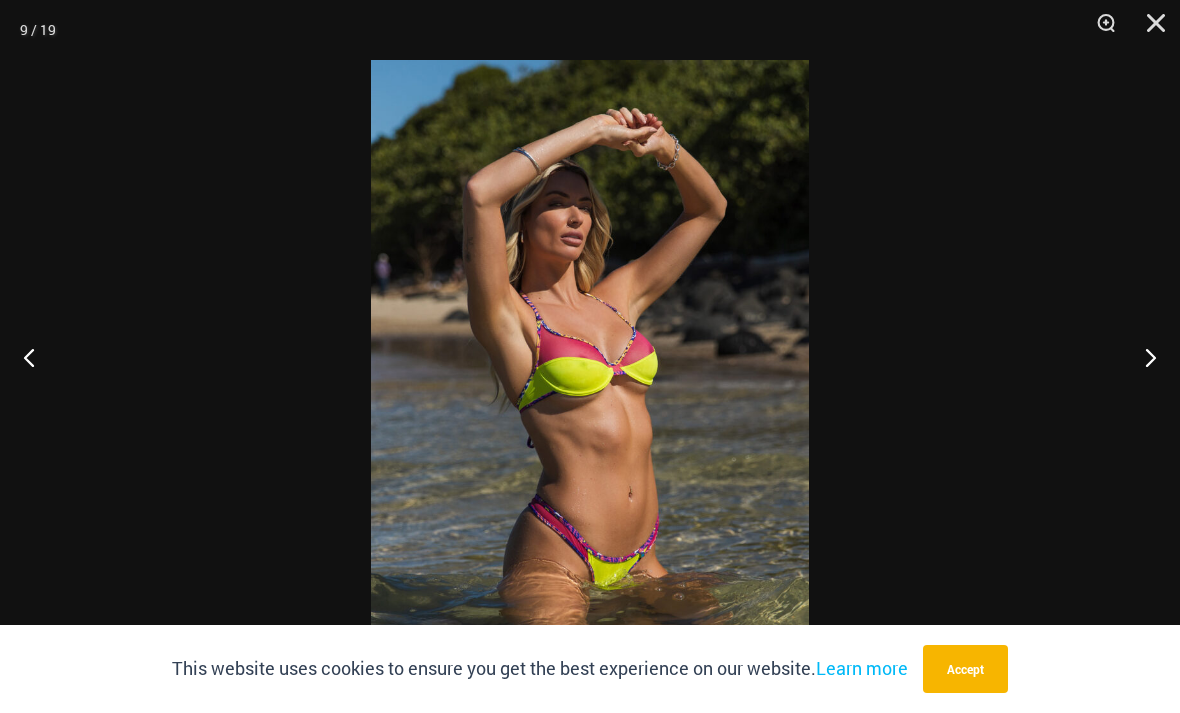 click at bounding box center [1142, 357] 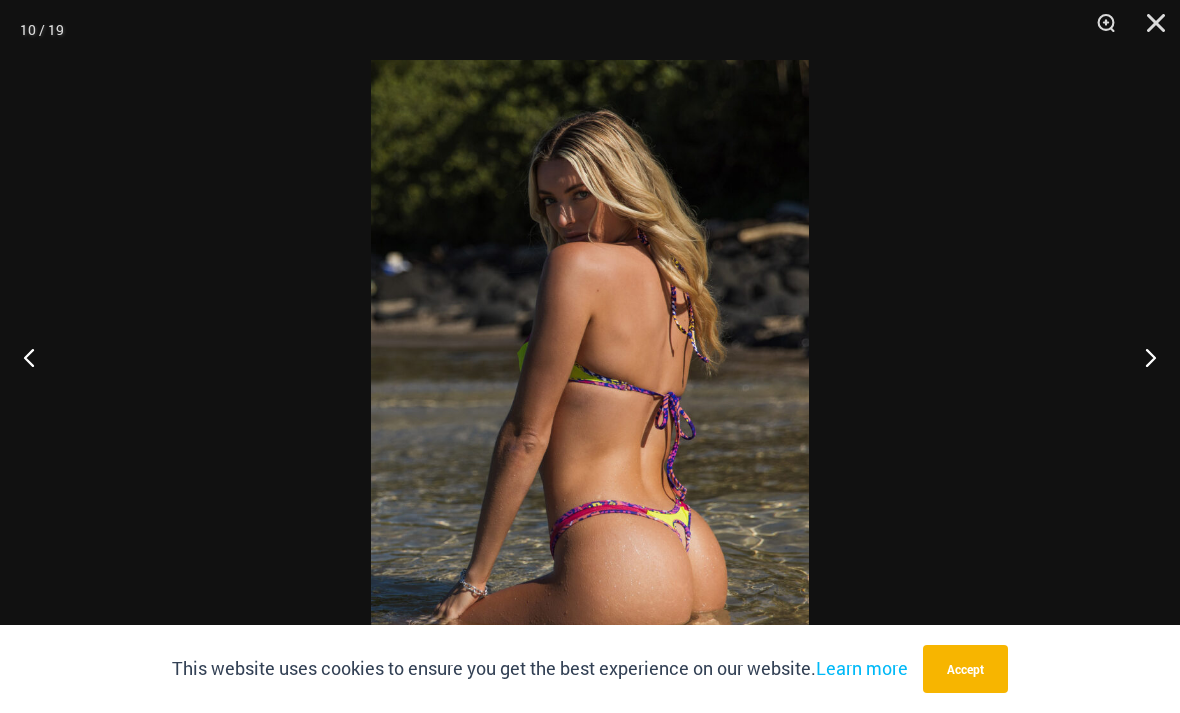 click at bounding box center [1142, 357] 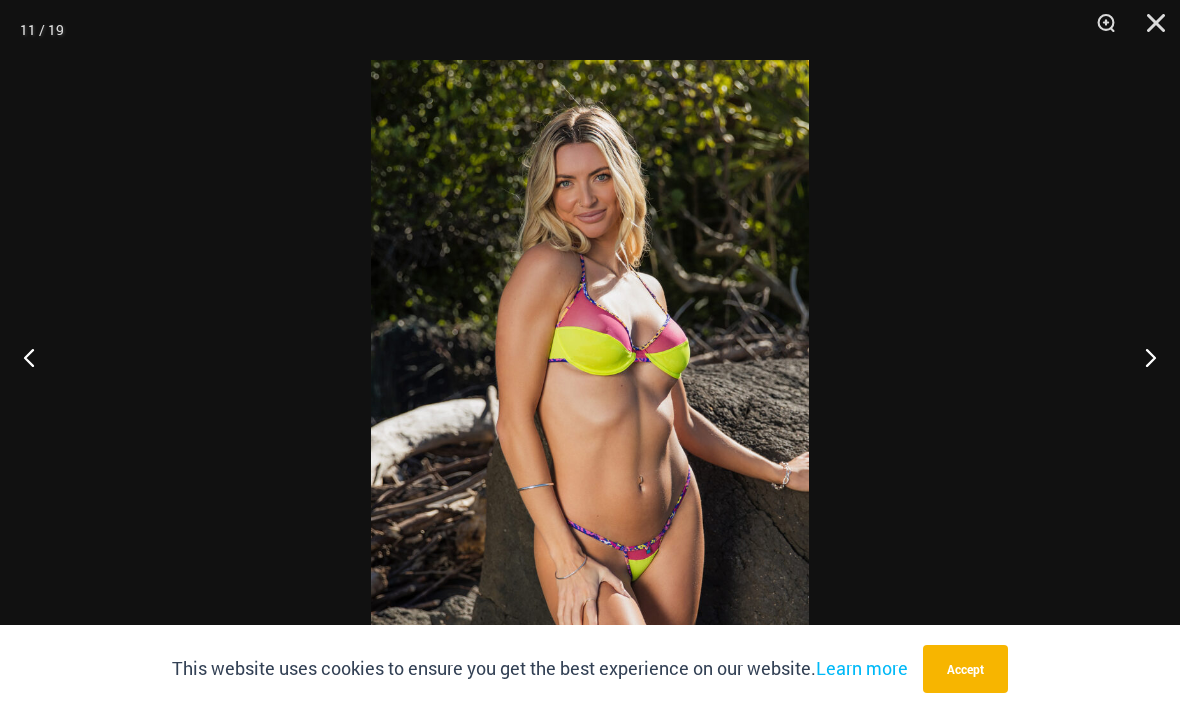 click at bounding box center (1142, 357) 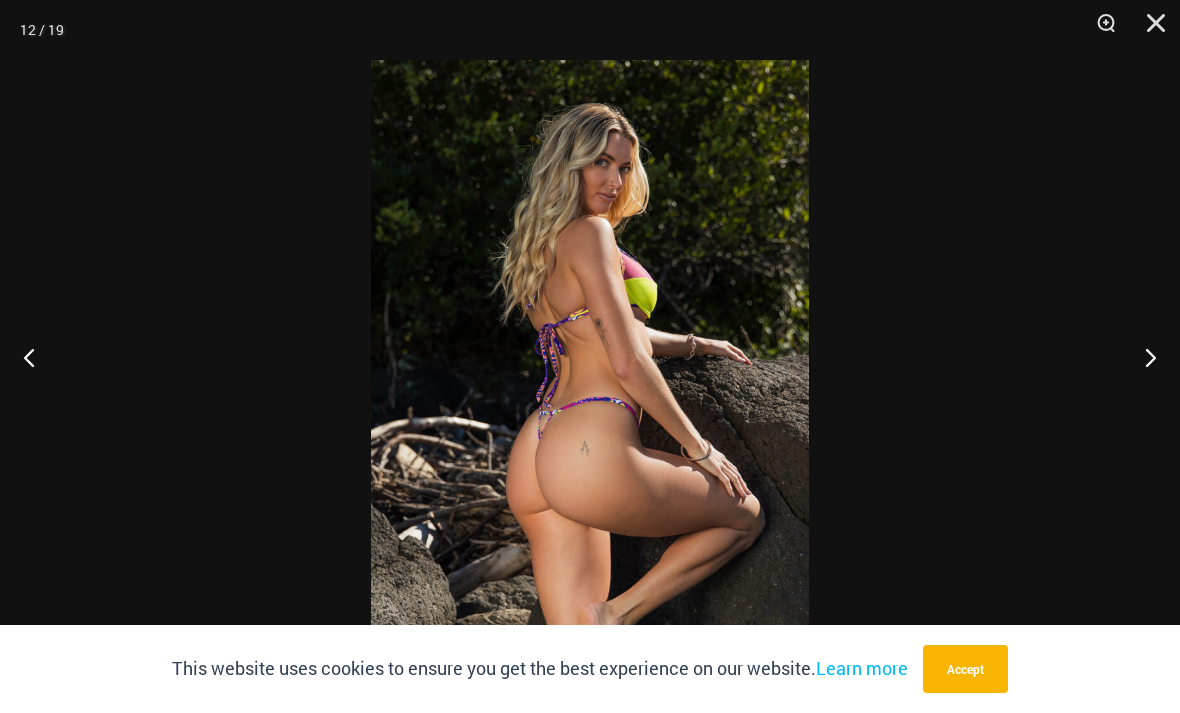 click at bounding box center (1142, 357) 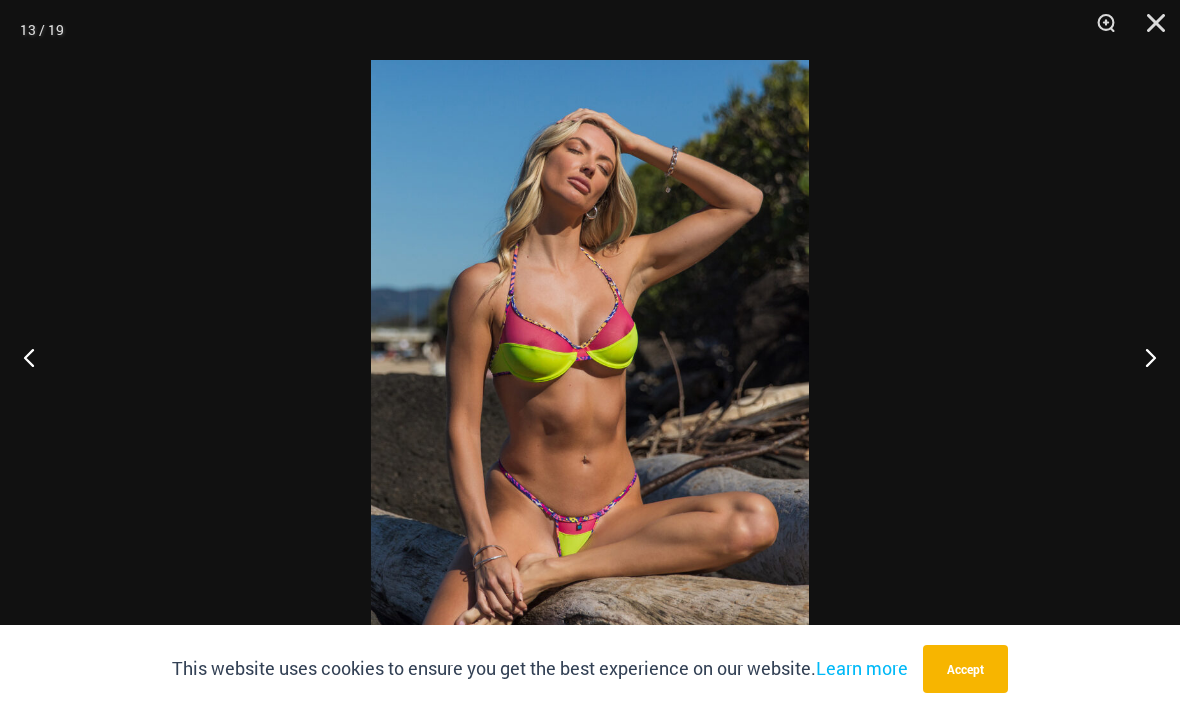 click at bounding box center [1142, 357] 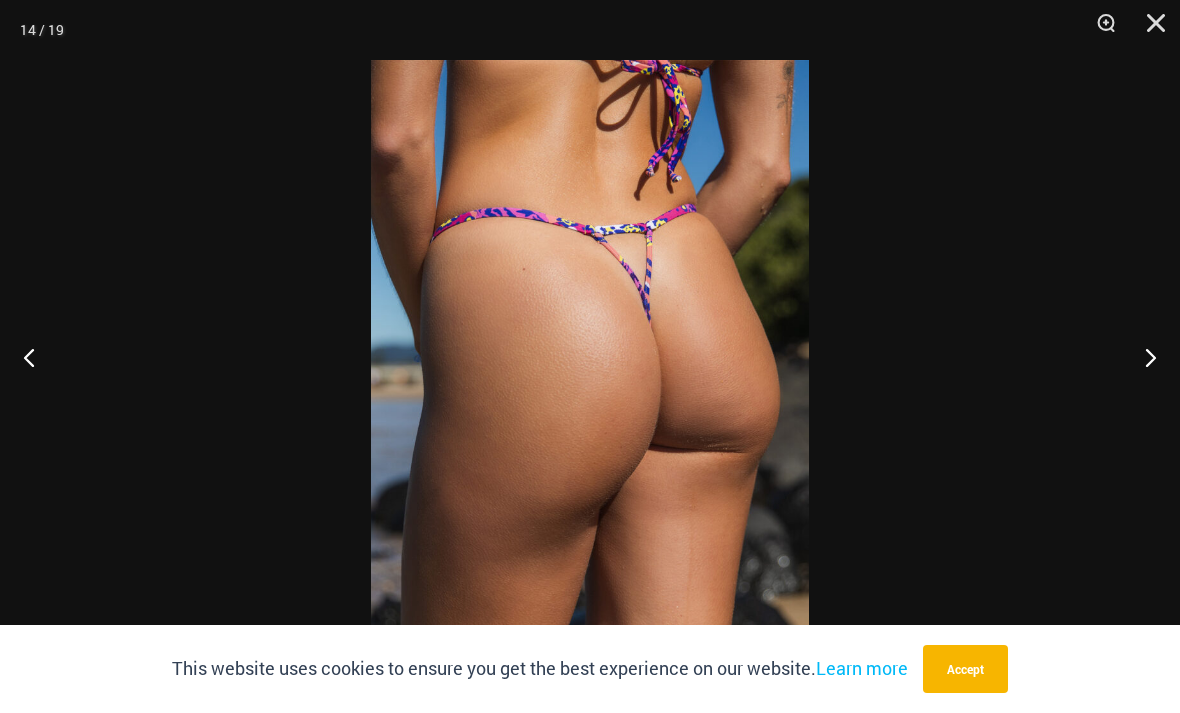 click at bounding box center [1142, 357] 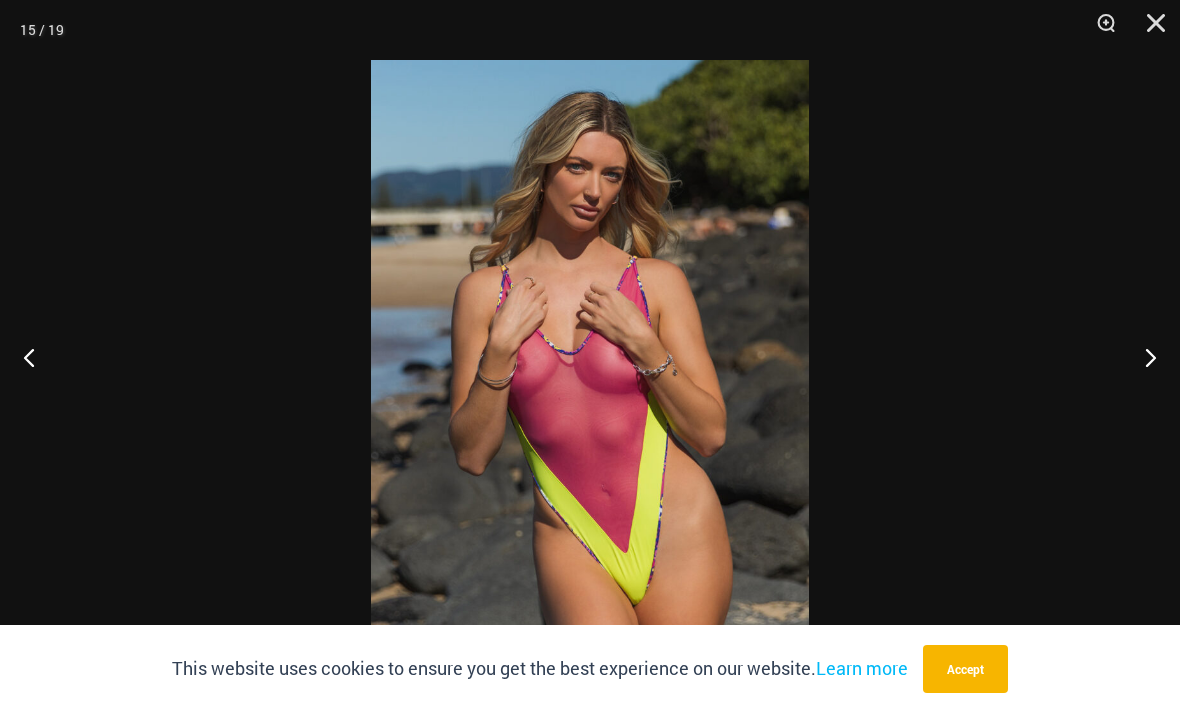 click at bounding box center [1142, 357] 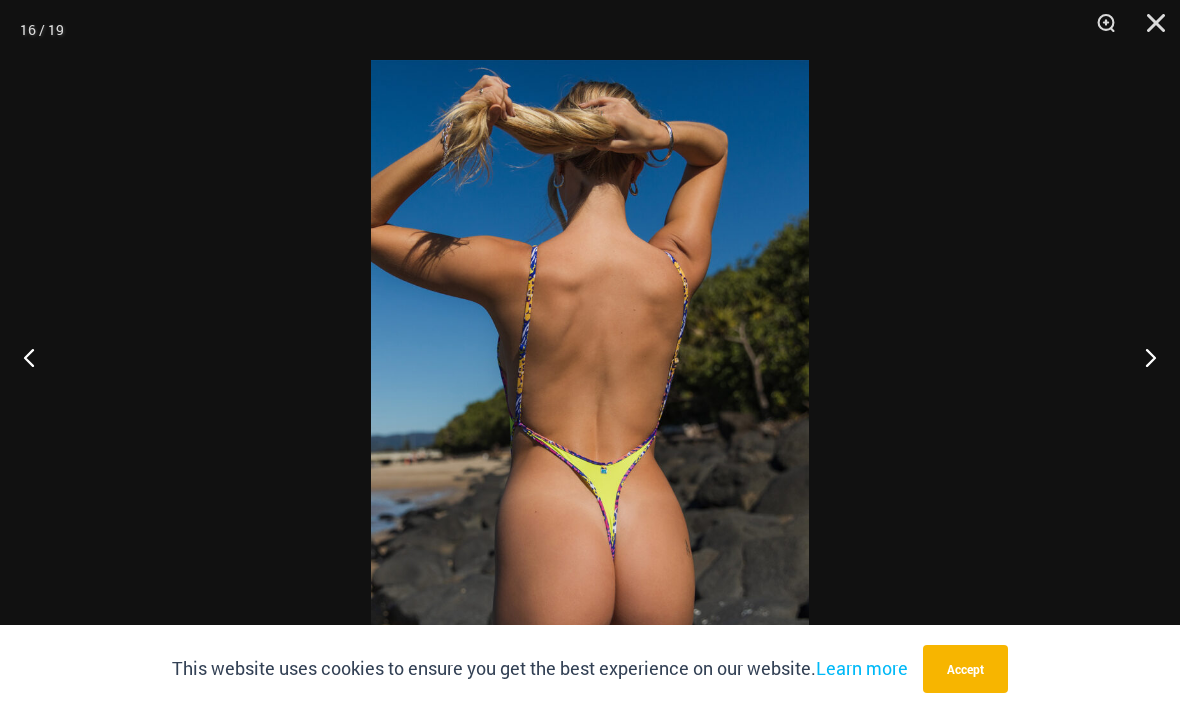 click at bounding box center [1142, 357] 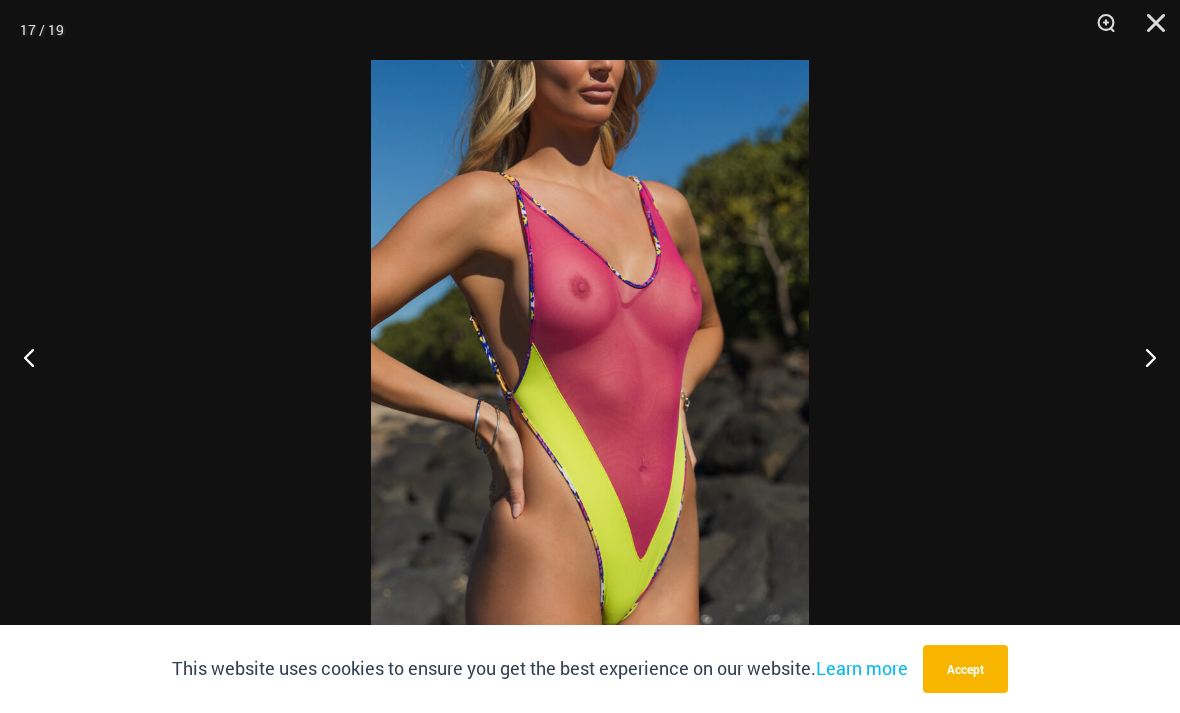 click at bounding box center [1142, 357] 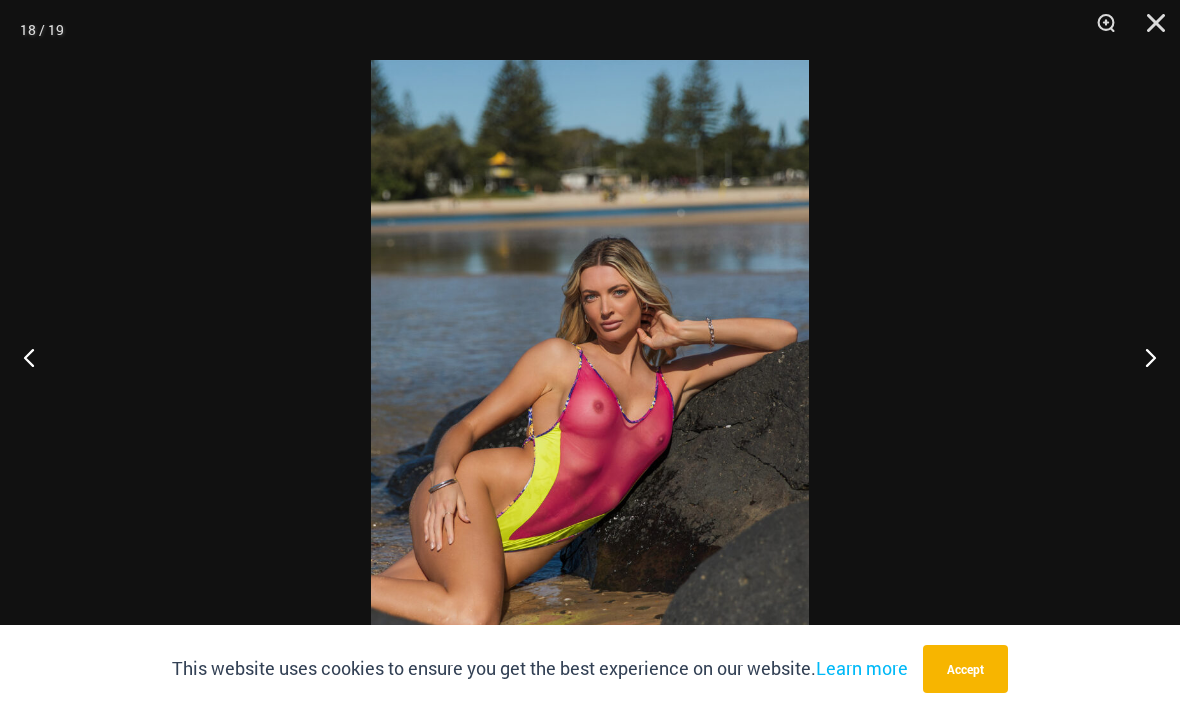 click at bounding box center [1142, 357] 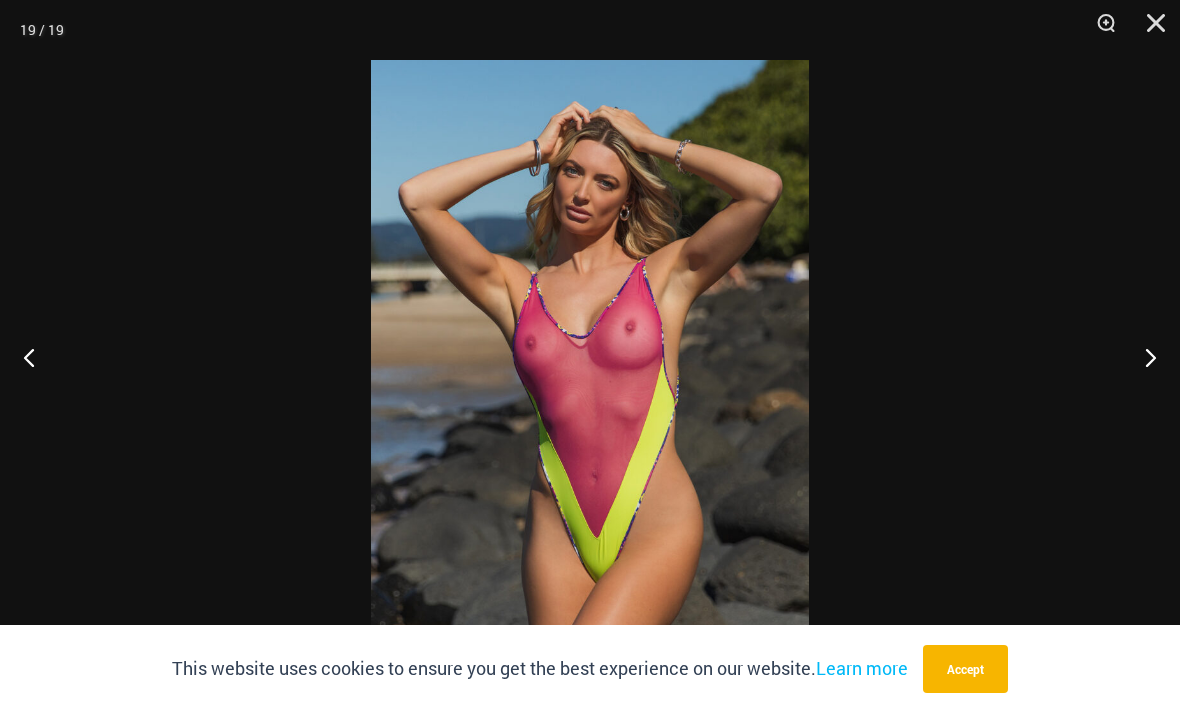 click at bounding box center (1142, 357) 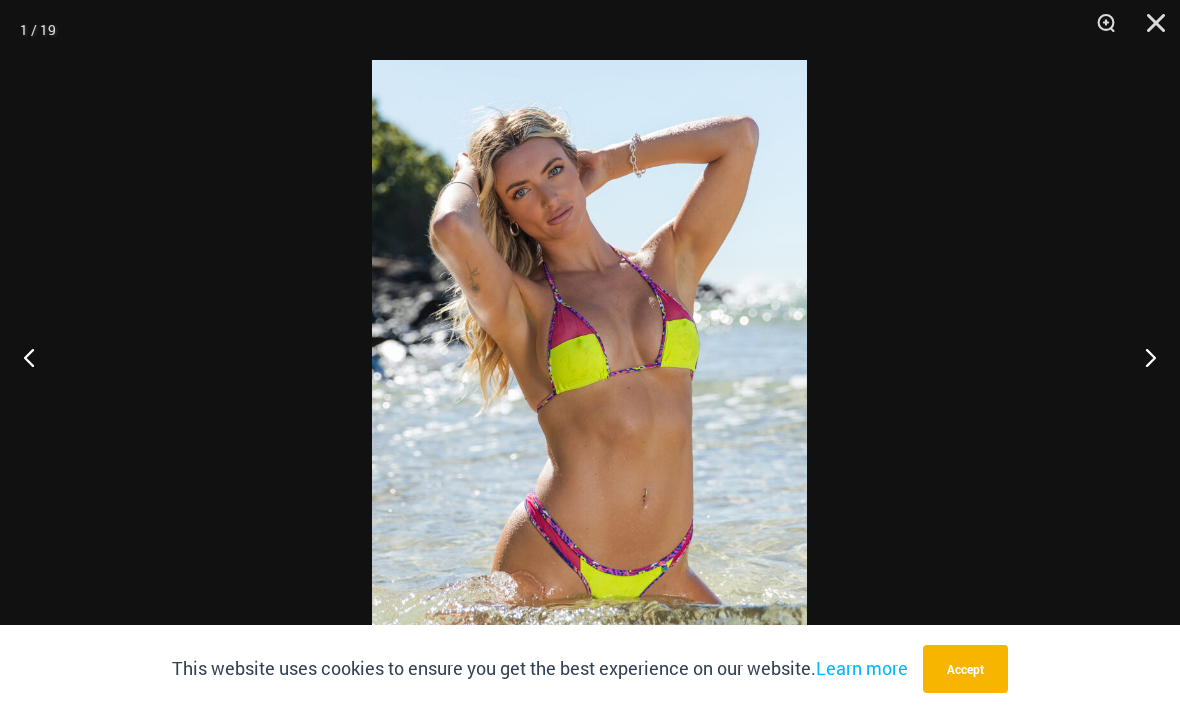 click at bounding box center (1142, 357) 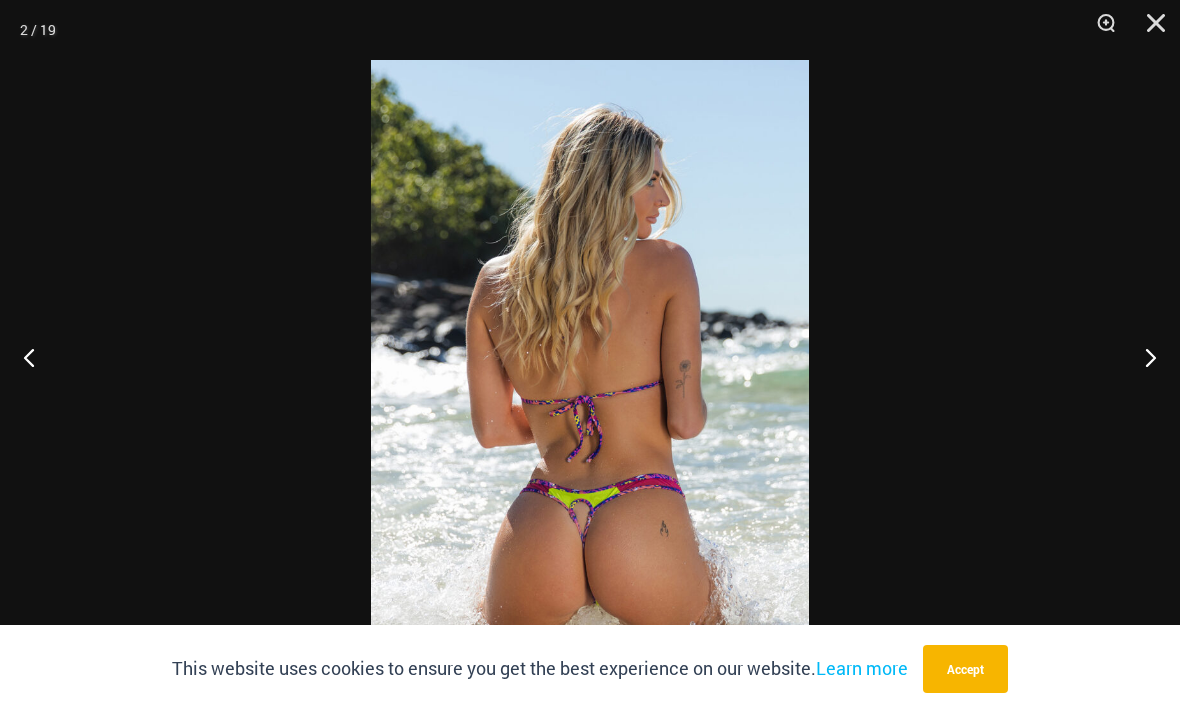 click at bounding box center [1142, 357] 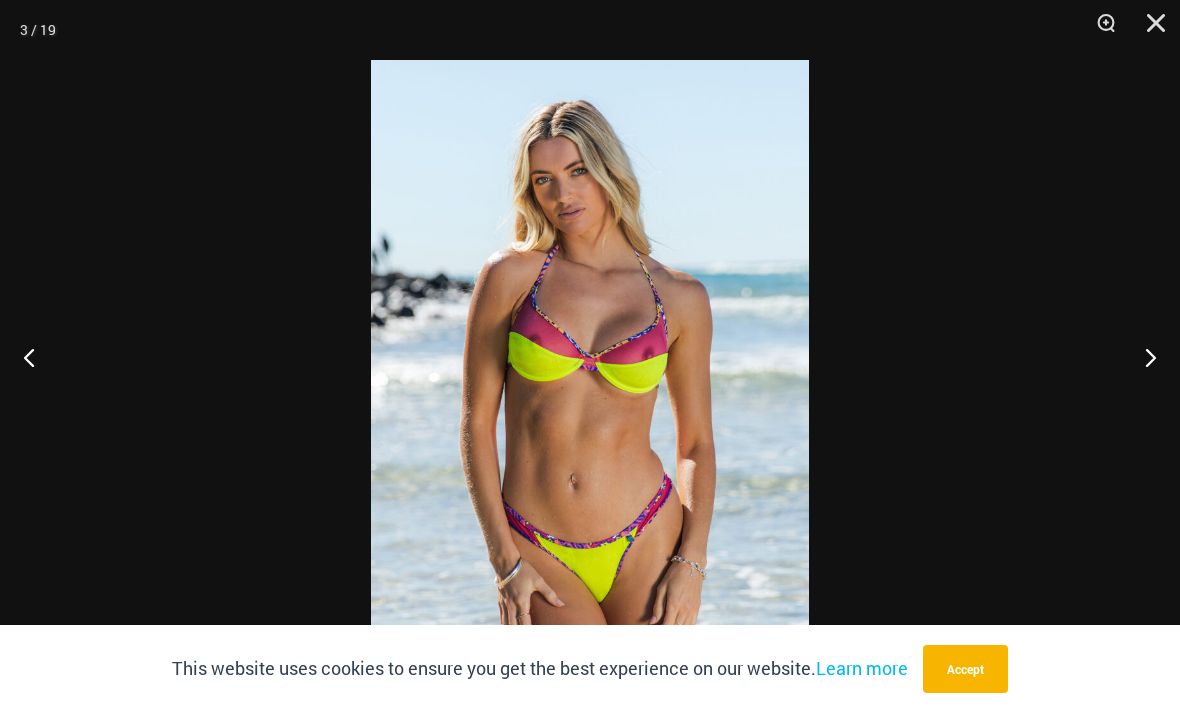 click at bounding box center [1149, 30] 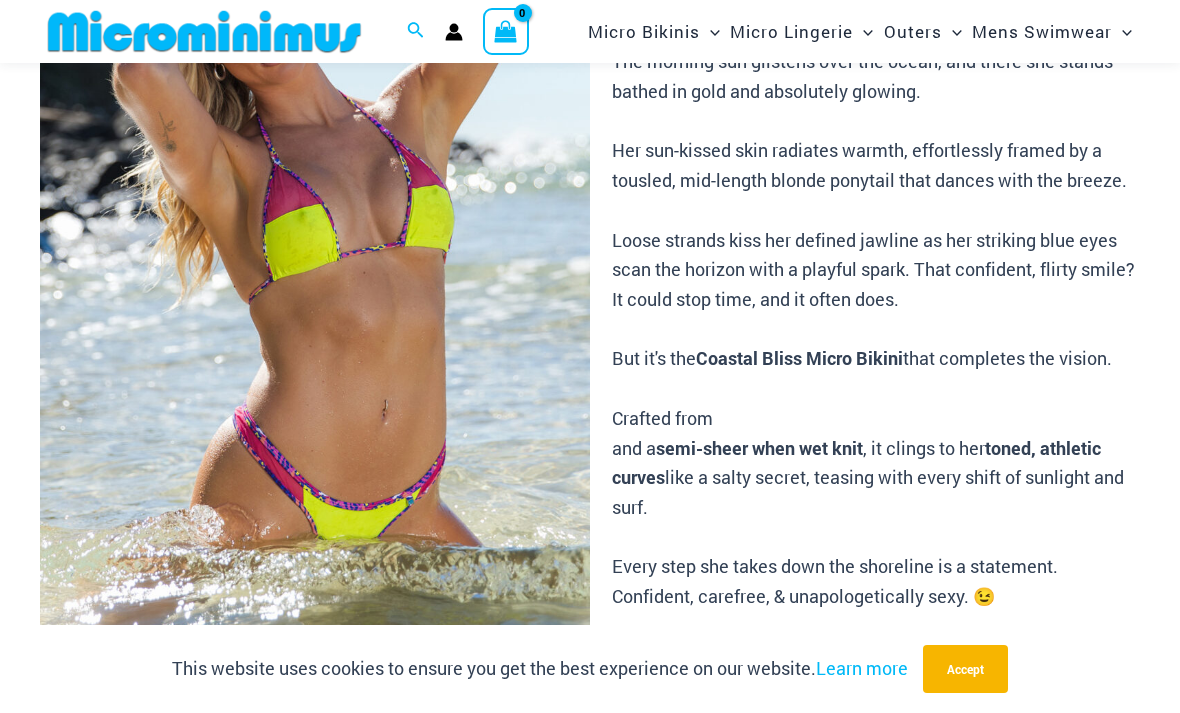 scroll, scrollTop: 263, scrollLeft: 0, axis: vertical 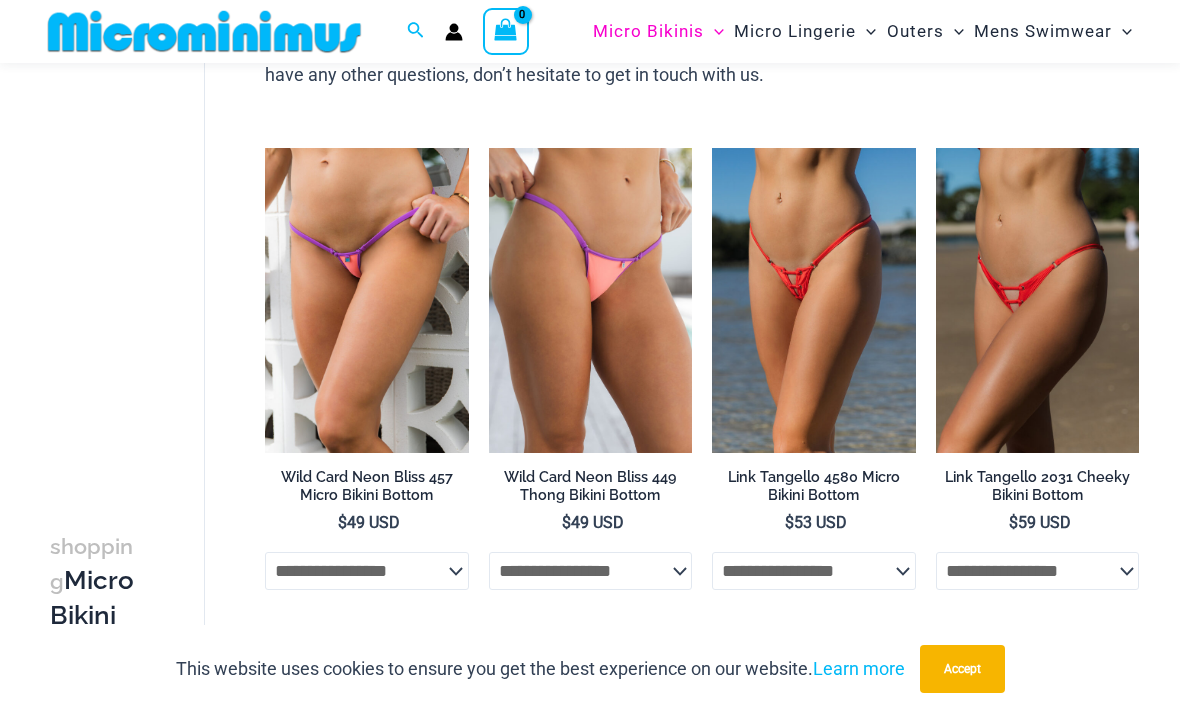 click at bounding box center (265, 148) 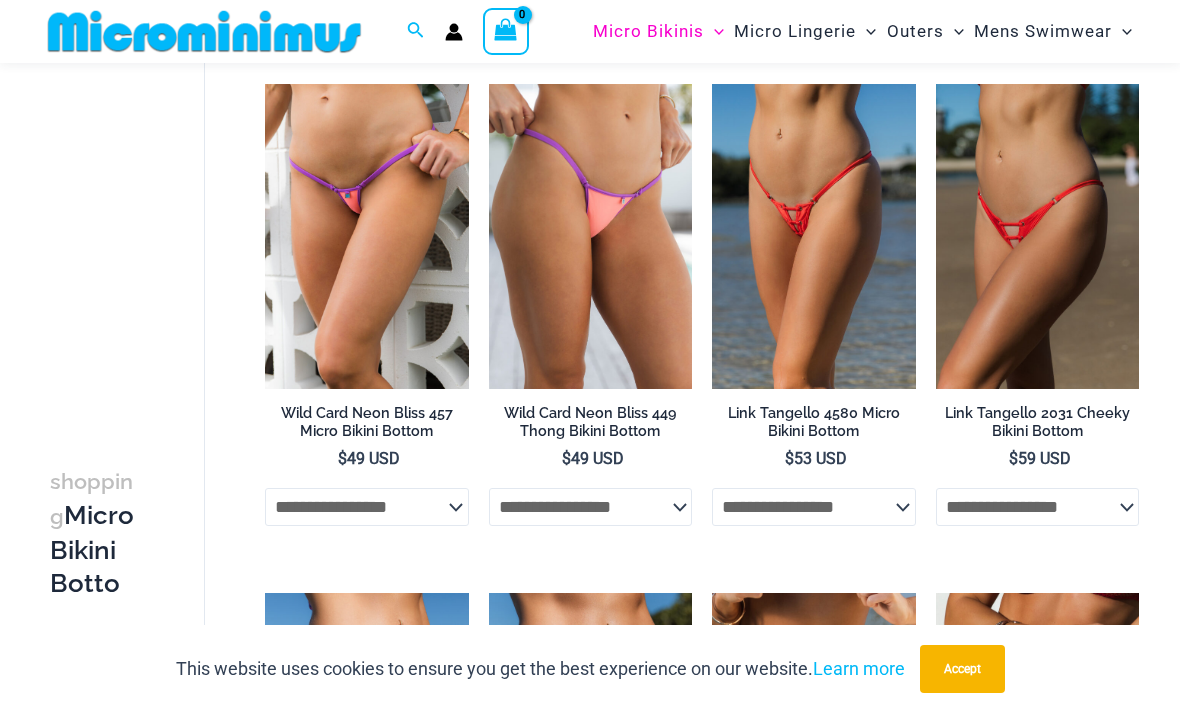 click at bounding box center (712, 84) 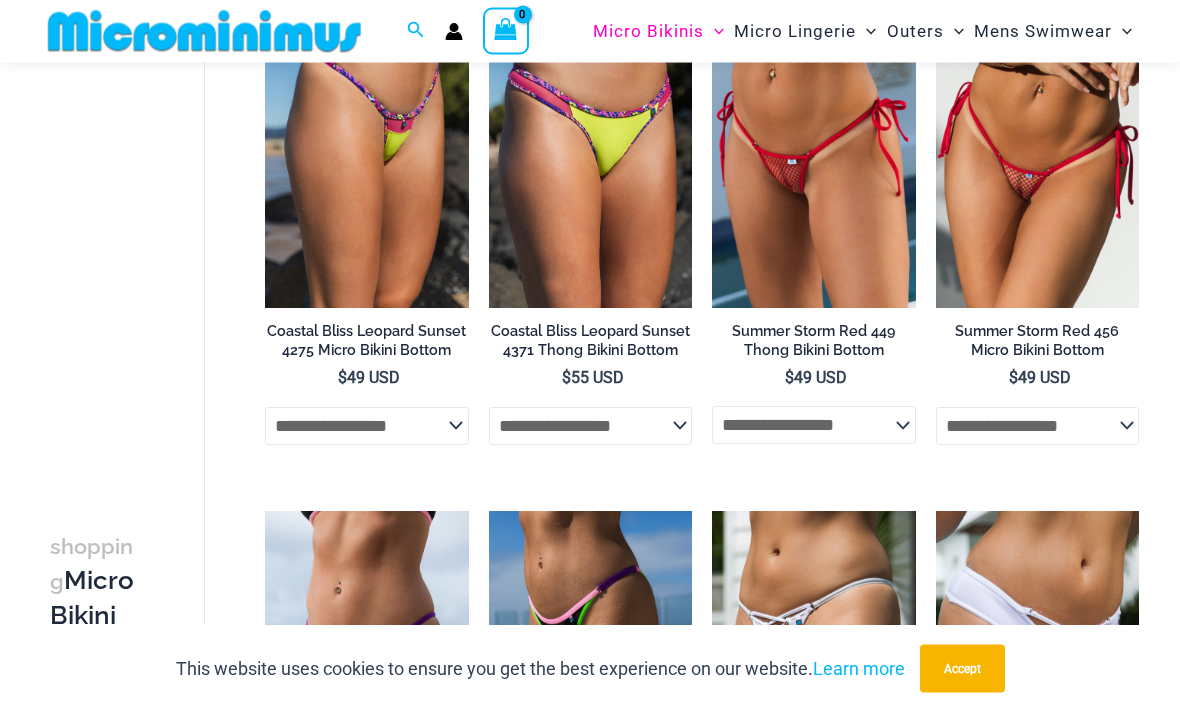 scroll, scrollTop: 1726, scrollLeft: 0, axis: vertical 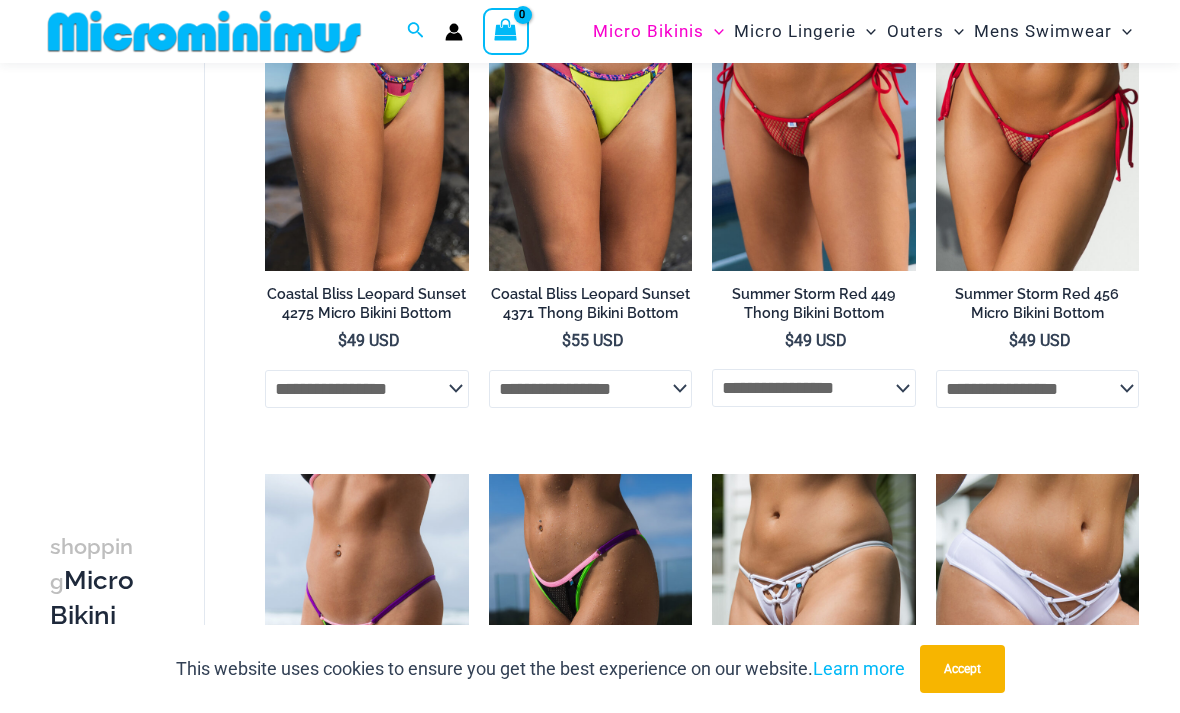 click at bounding box center [936, -34] 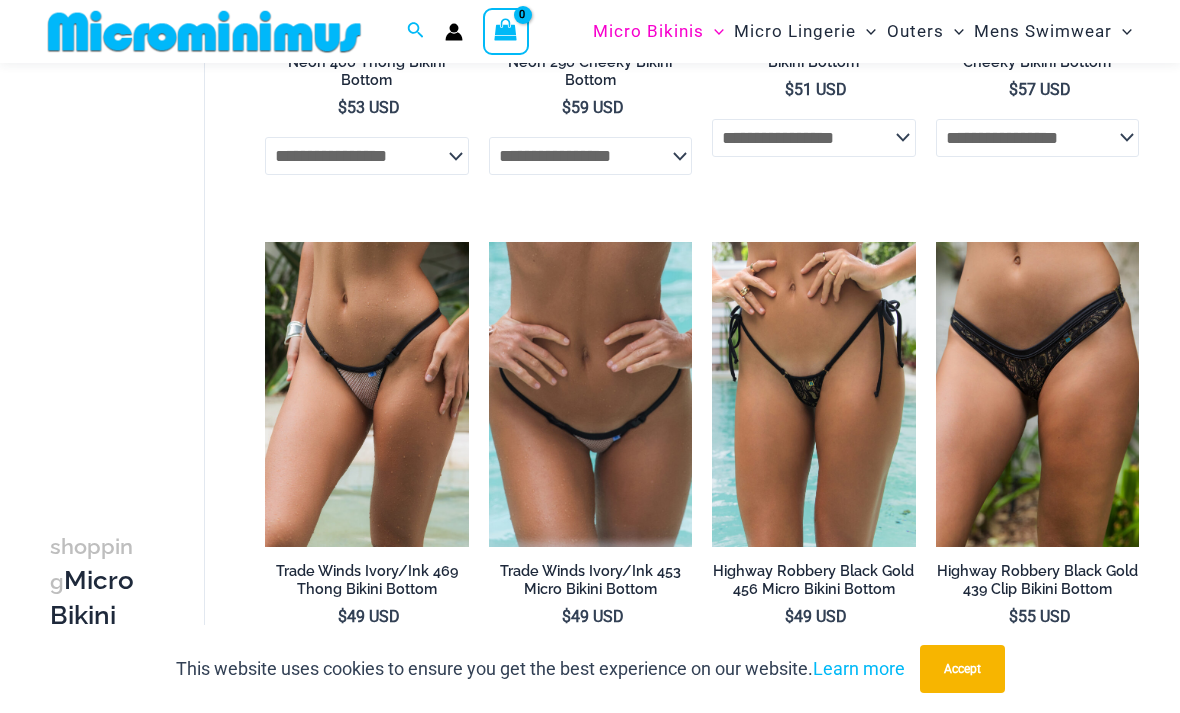 scroll, scrollTop: 2529, scrollLeft: 0, axis: vertical 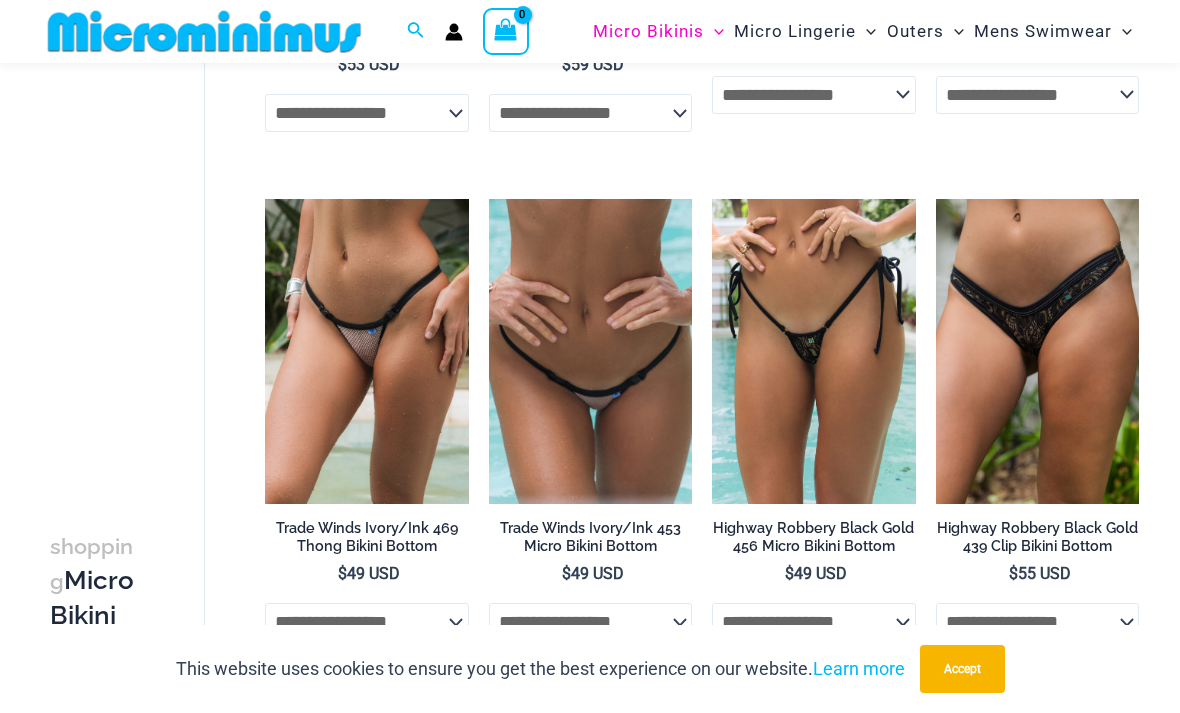 click at bounding box center (489, 199) 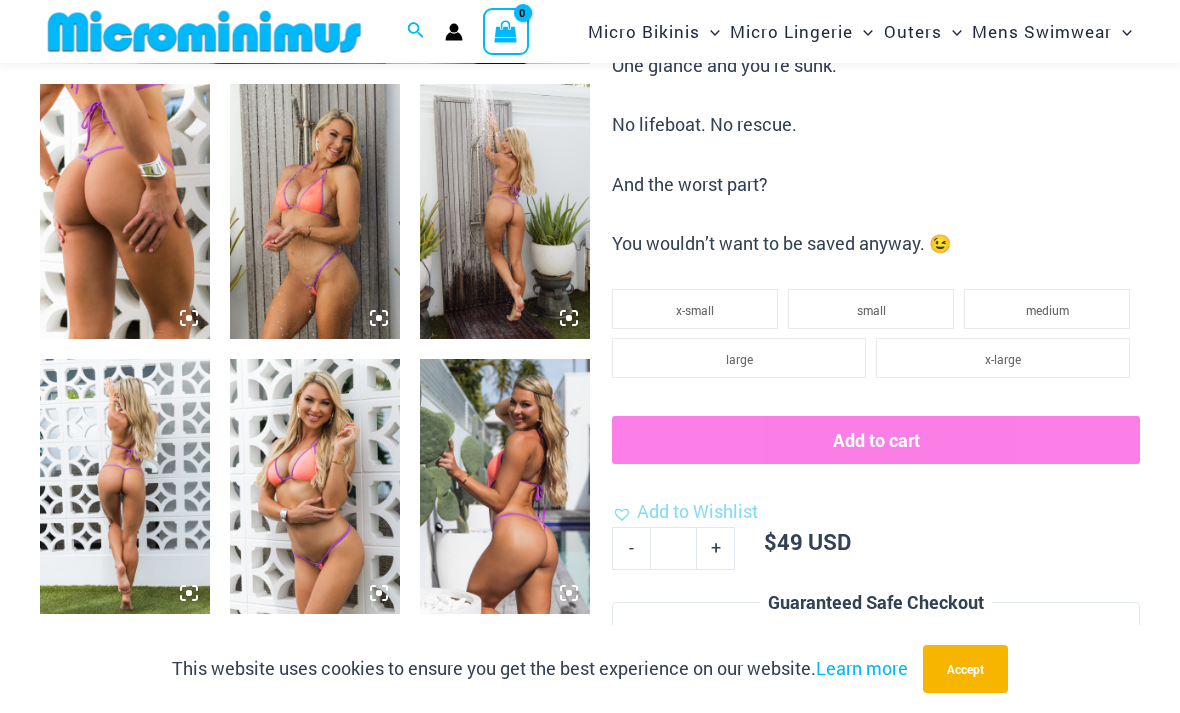scroll, scrollTop: 955, scrollLeft: 0, axis: vertical 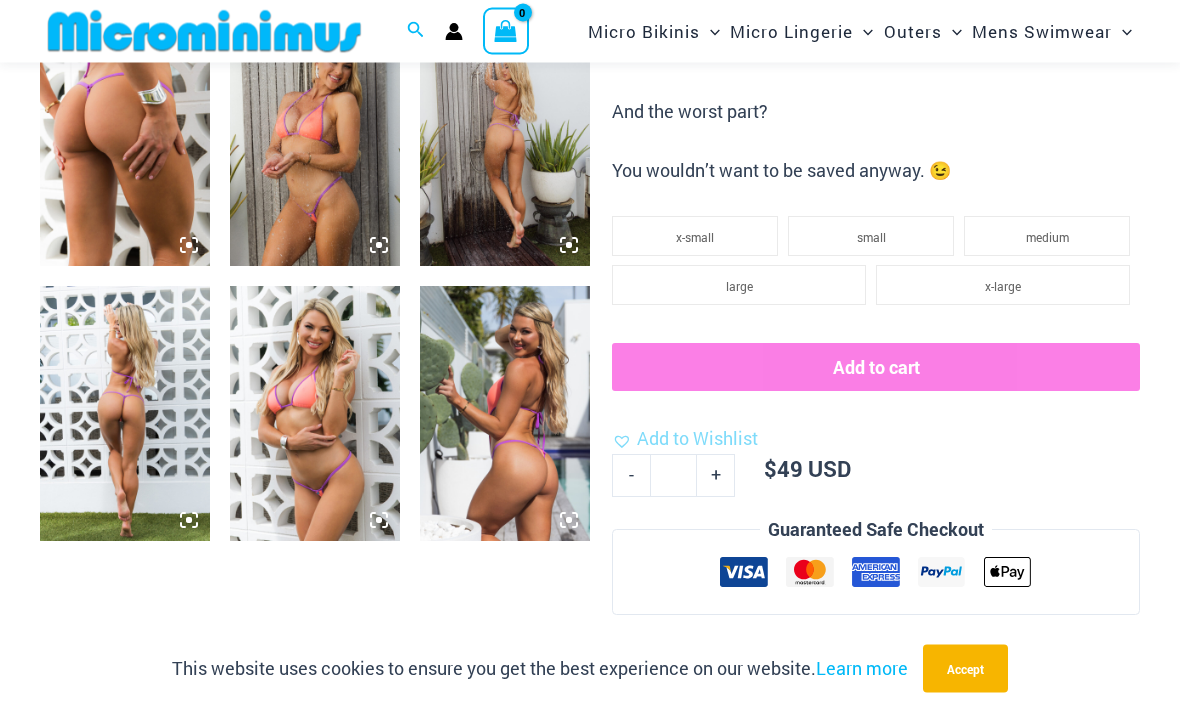 click at bounding box center (315, 139) 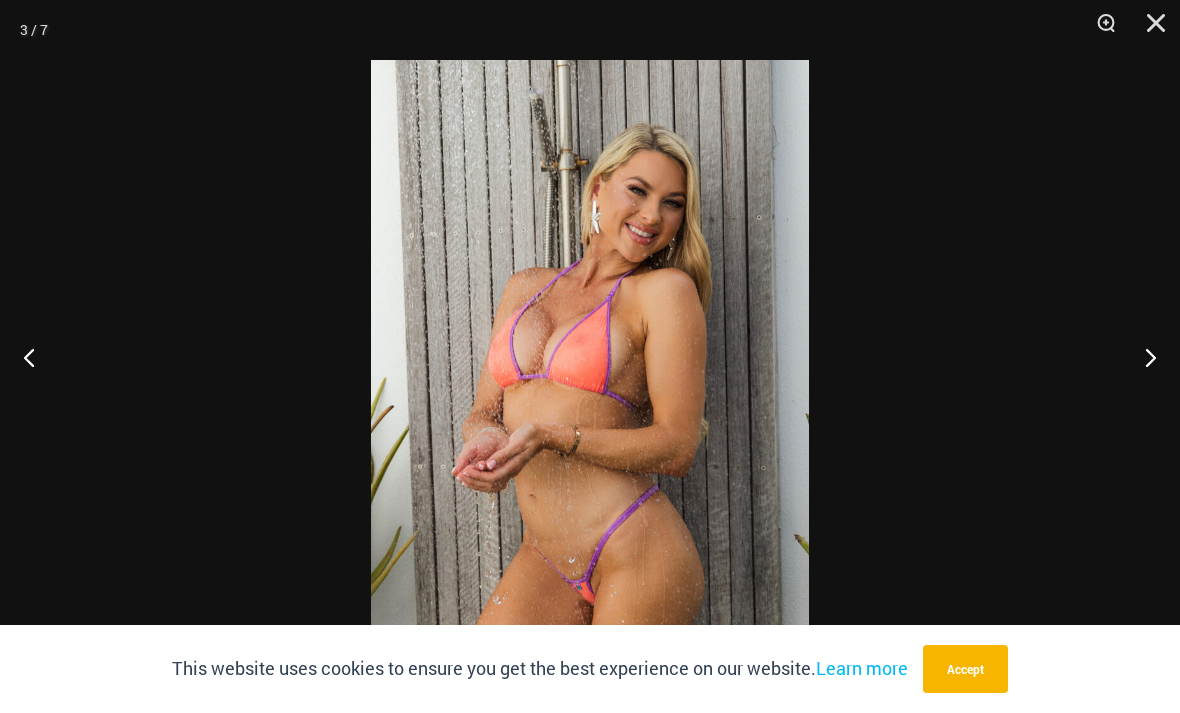 click at bounding box center [1142, 357] 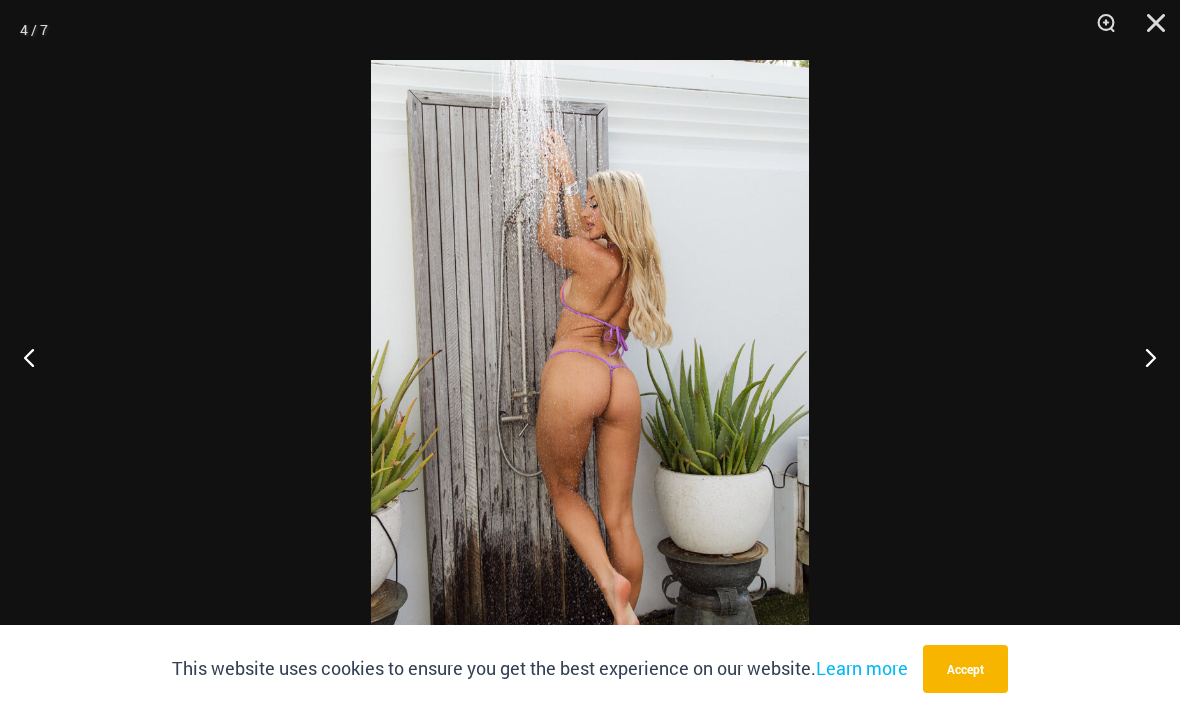 click at bounding box center [1142, 357] 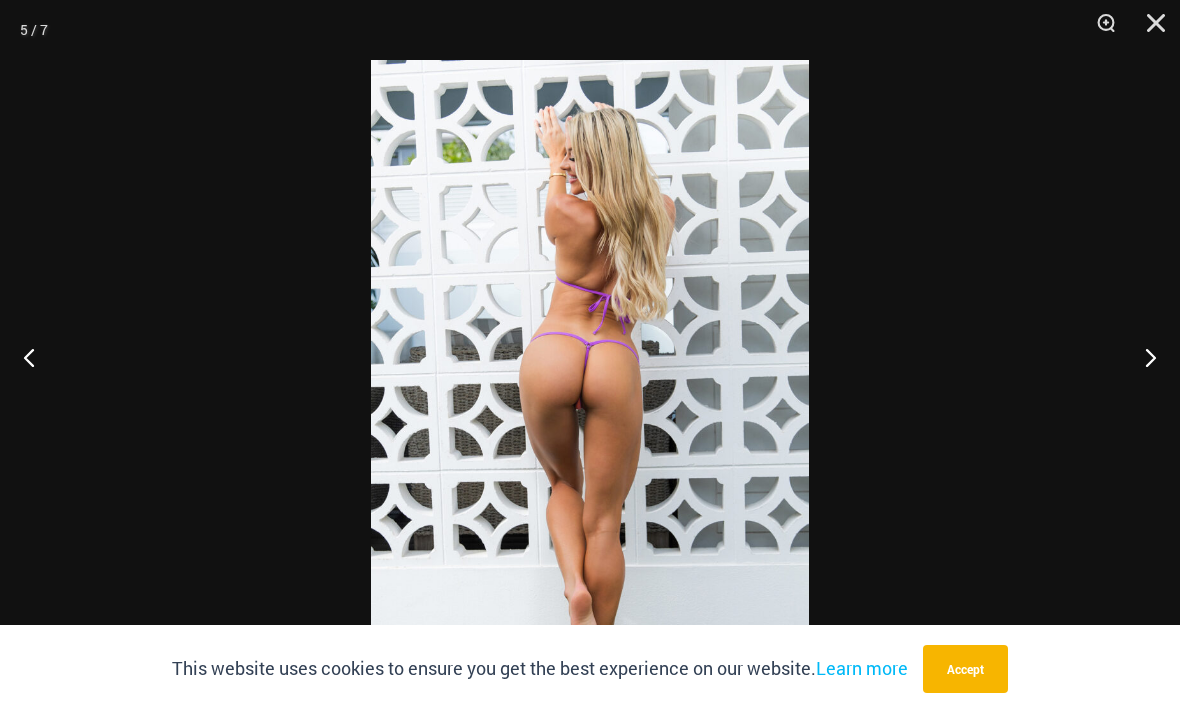 click at bounding box center [1142, 357] 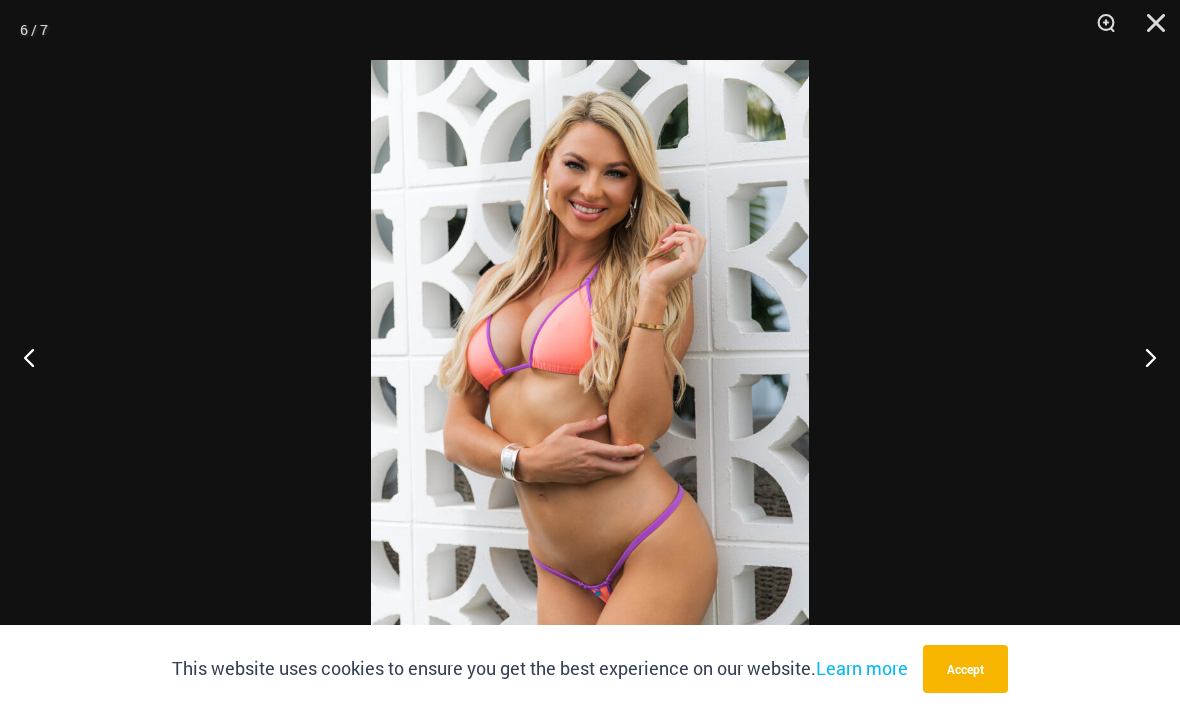click at bounding box center (1142, 357) 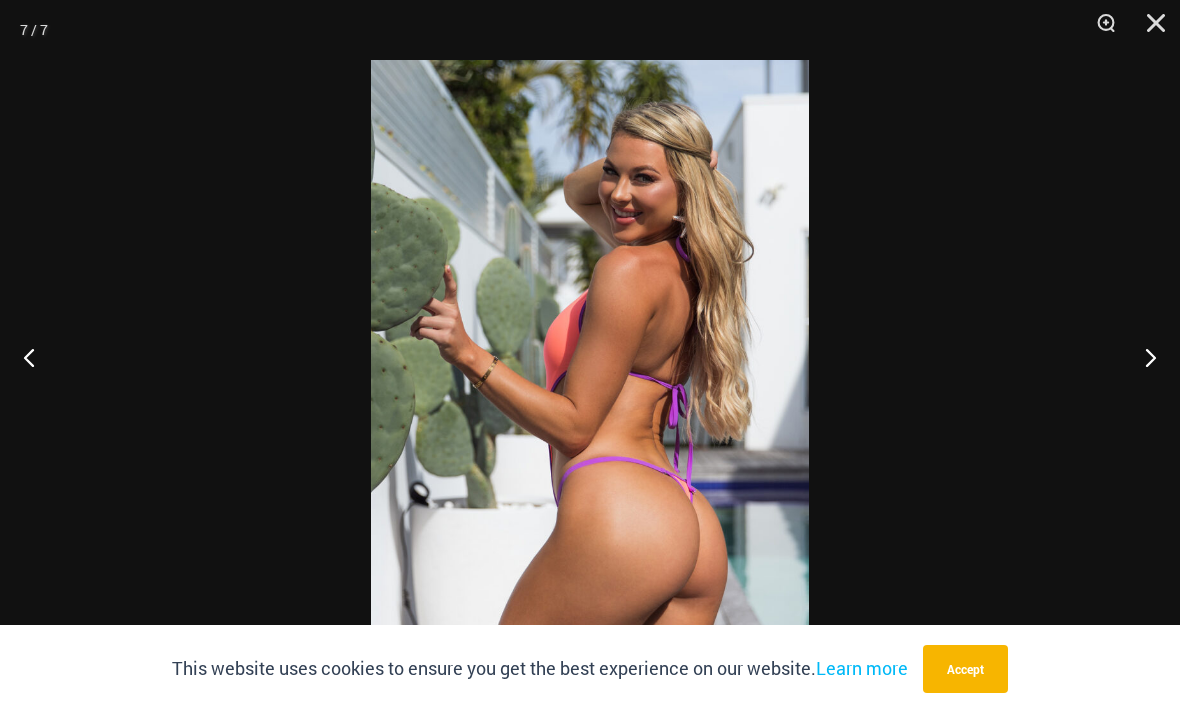 click at bounding box center (1149, 30) 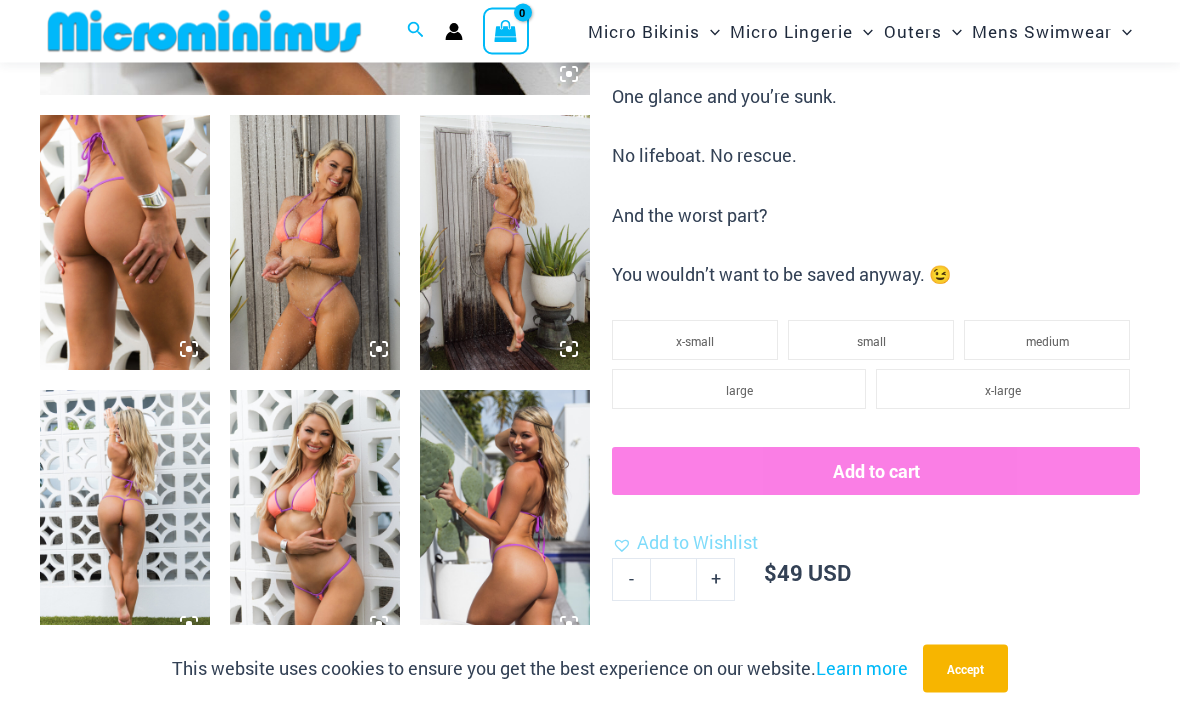 scroll, scrollTop: 831, scrollLeft: 0, axis: vertical 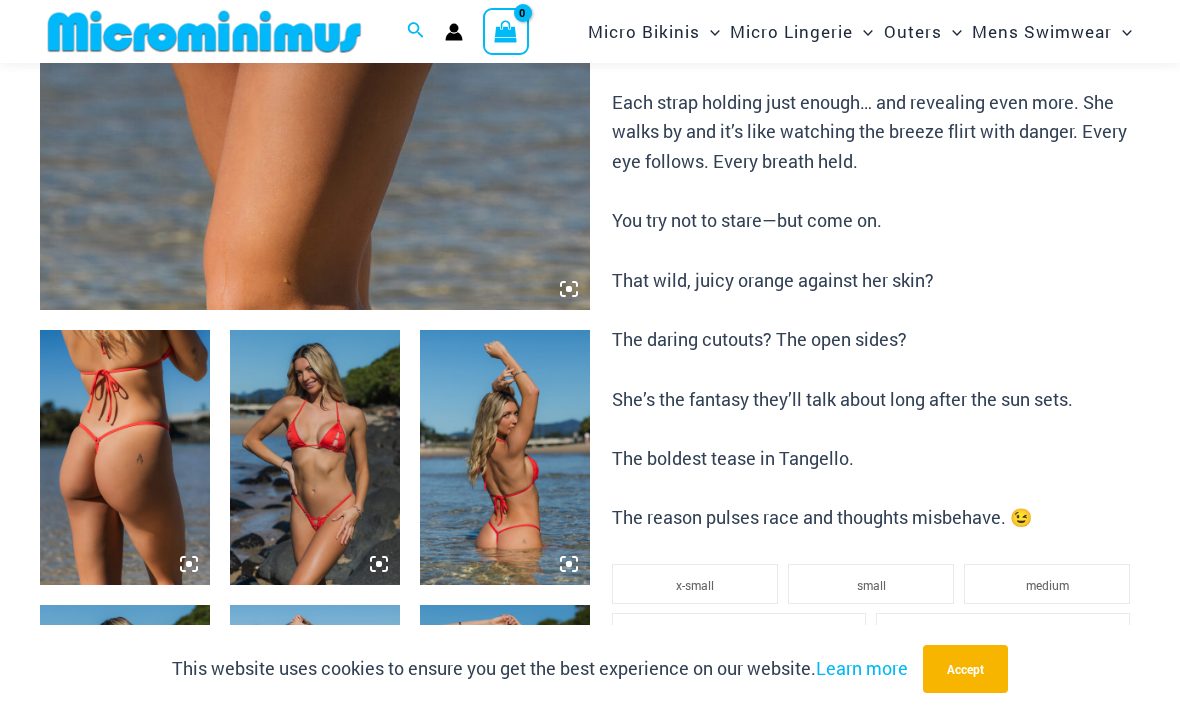 click at bounding box center (505, 457) 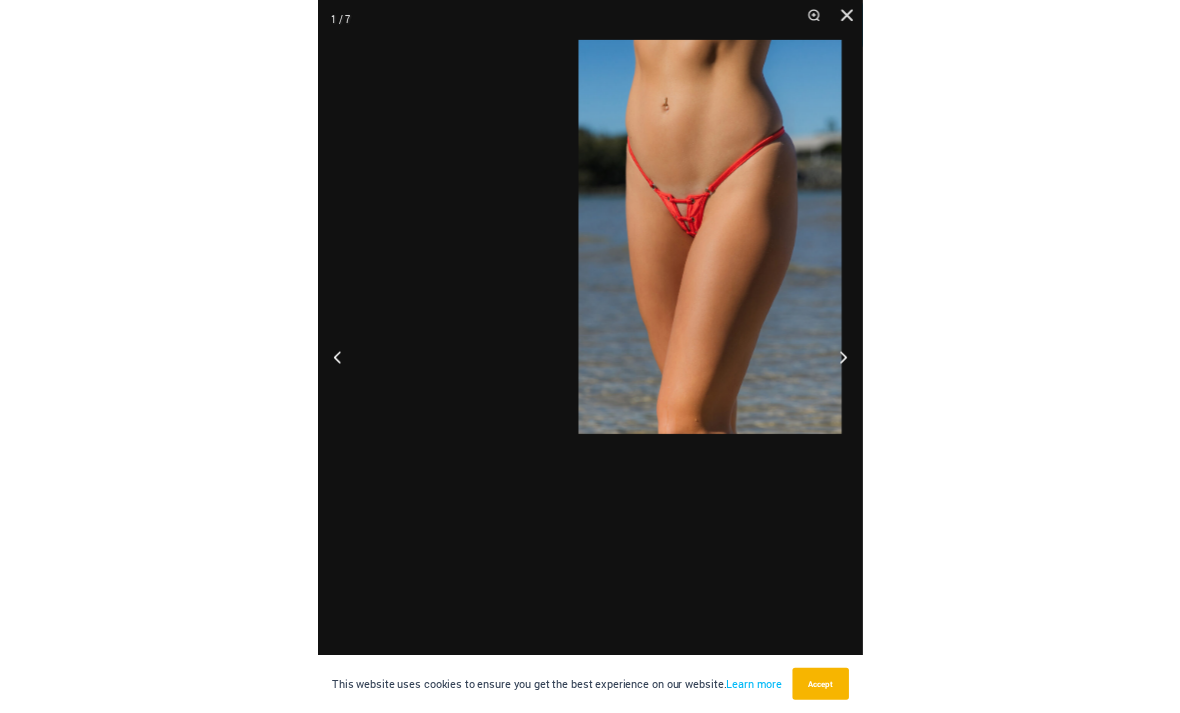 scroll, scrollTop: 636, scrollLeft: 0, axis: vertical 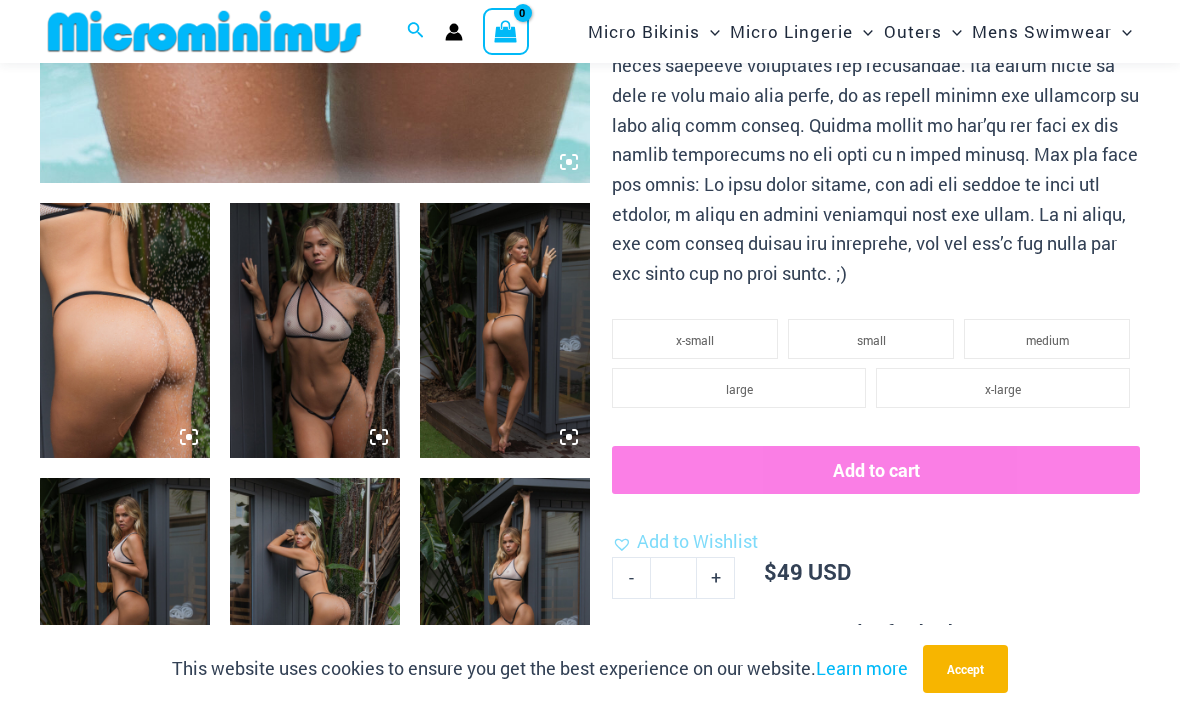 click at bounding box center (315, 330) 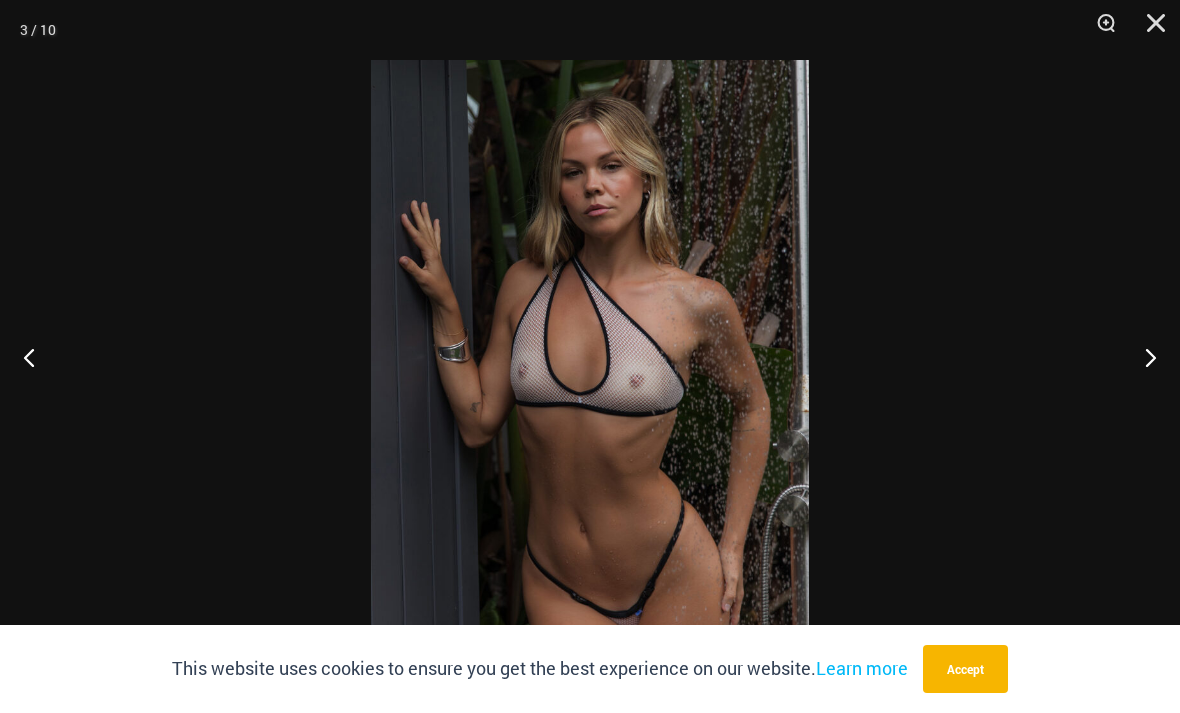 click at bounding box center (1142, 357) 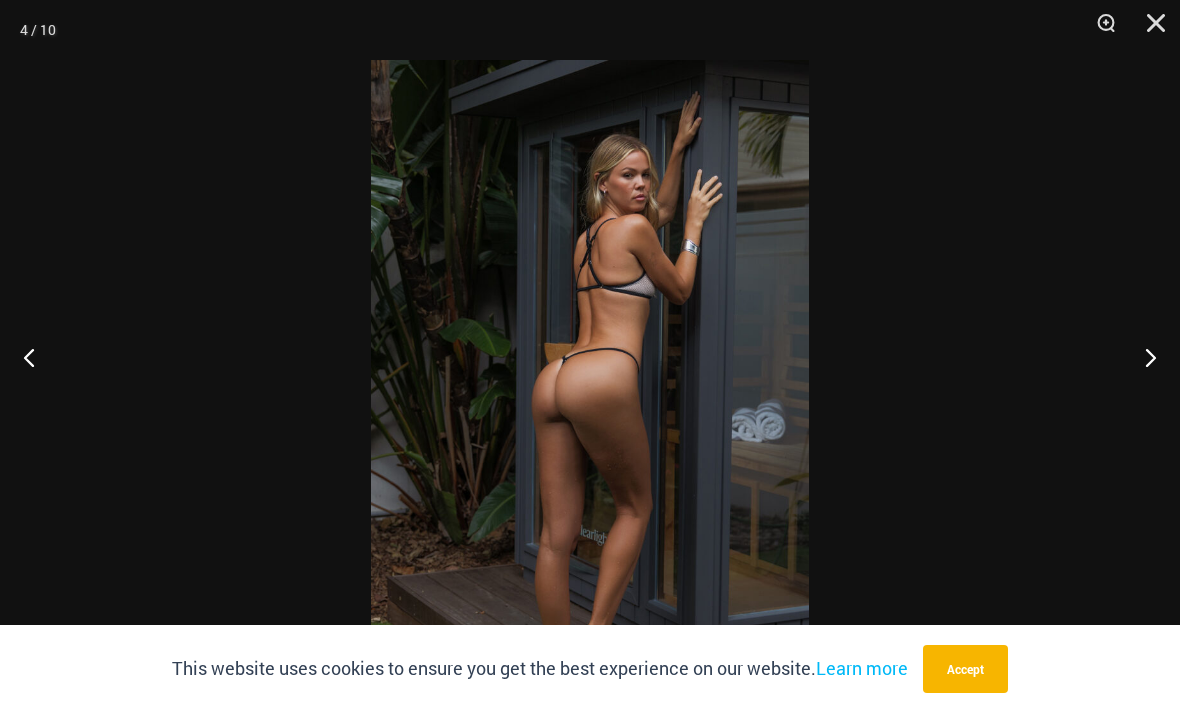 click at bounding box center (1142, 357) 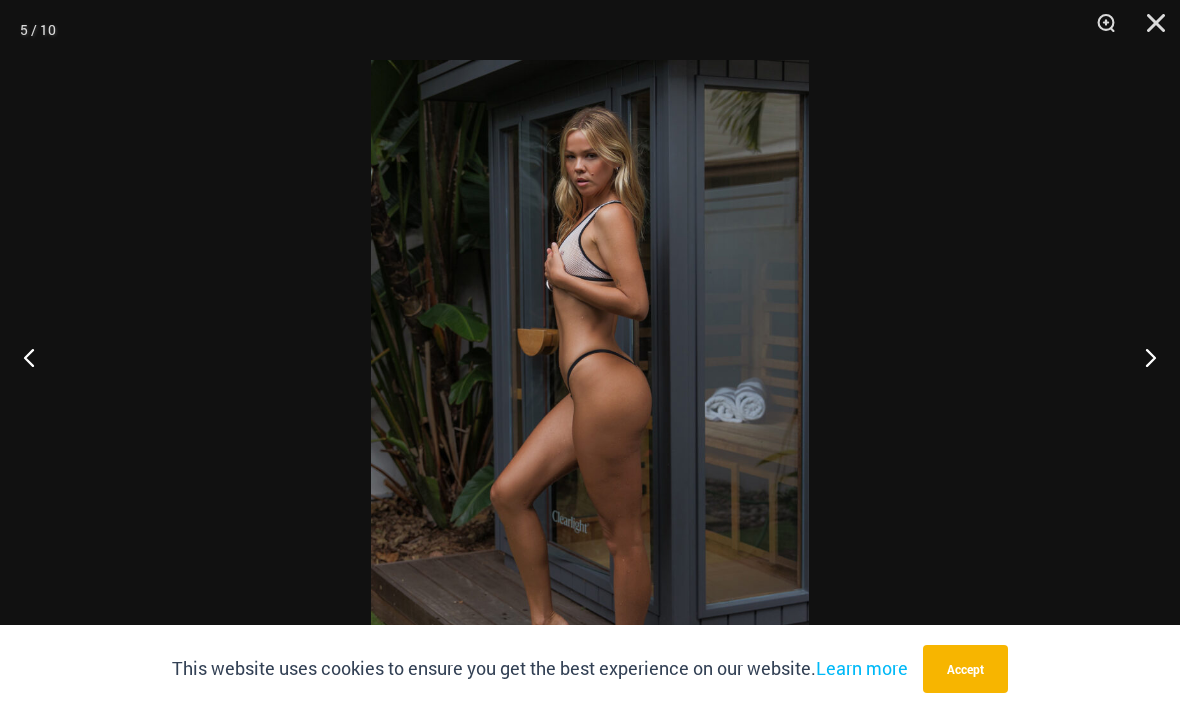 click at bounding box center (1142, 357) 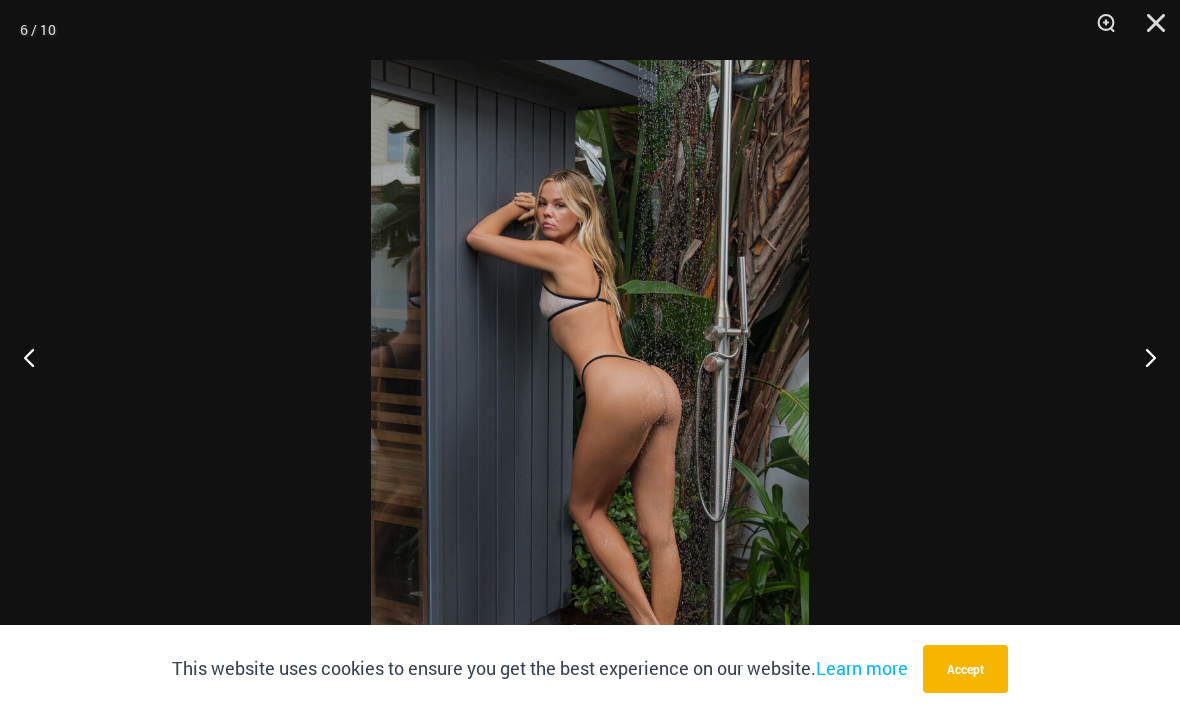 click at bounding box center [1142, 357] 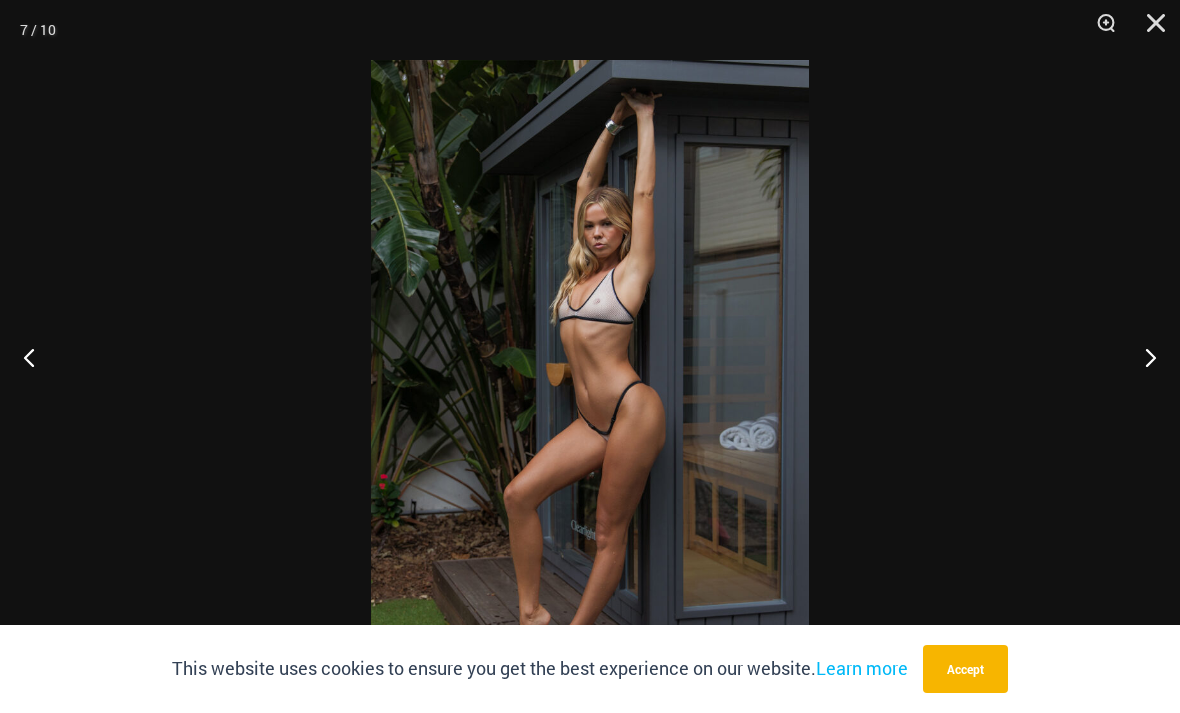 click at bounding box center (1142, 357) 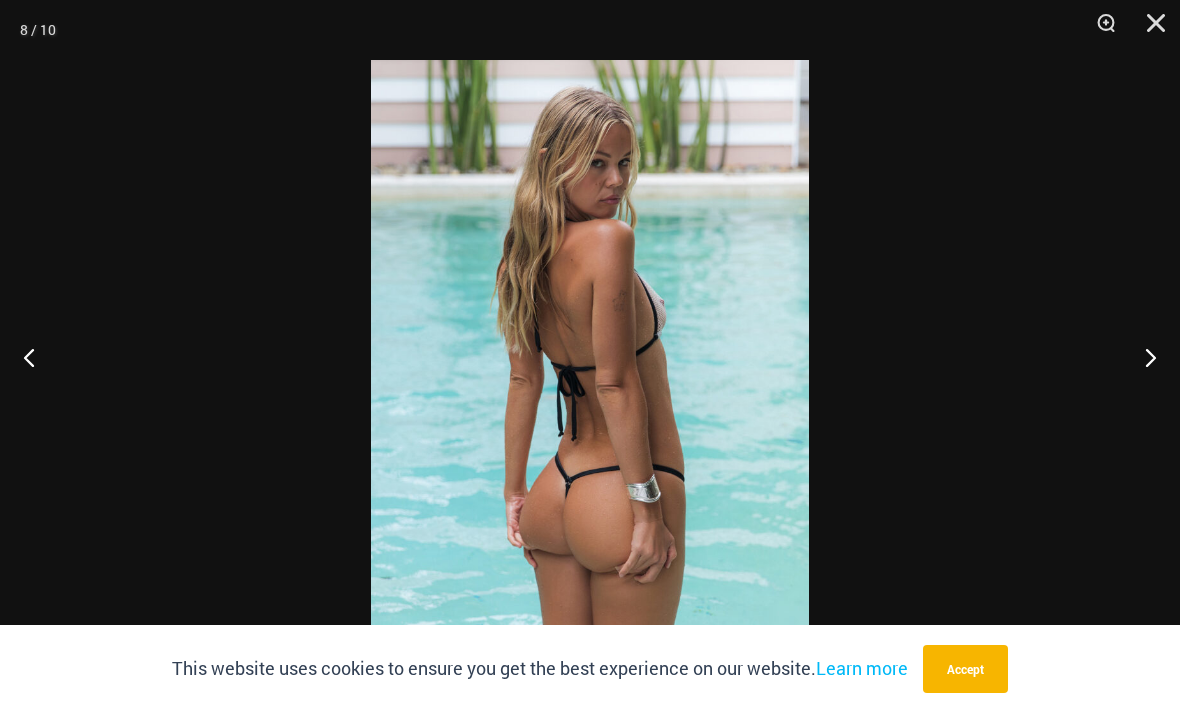 click at bounding box center [1142, 357] 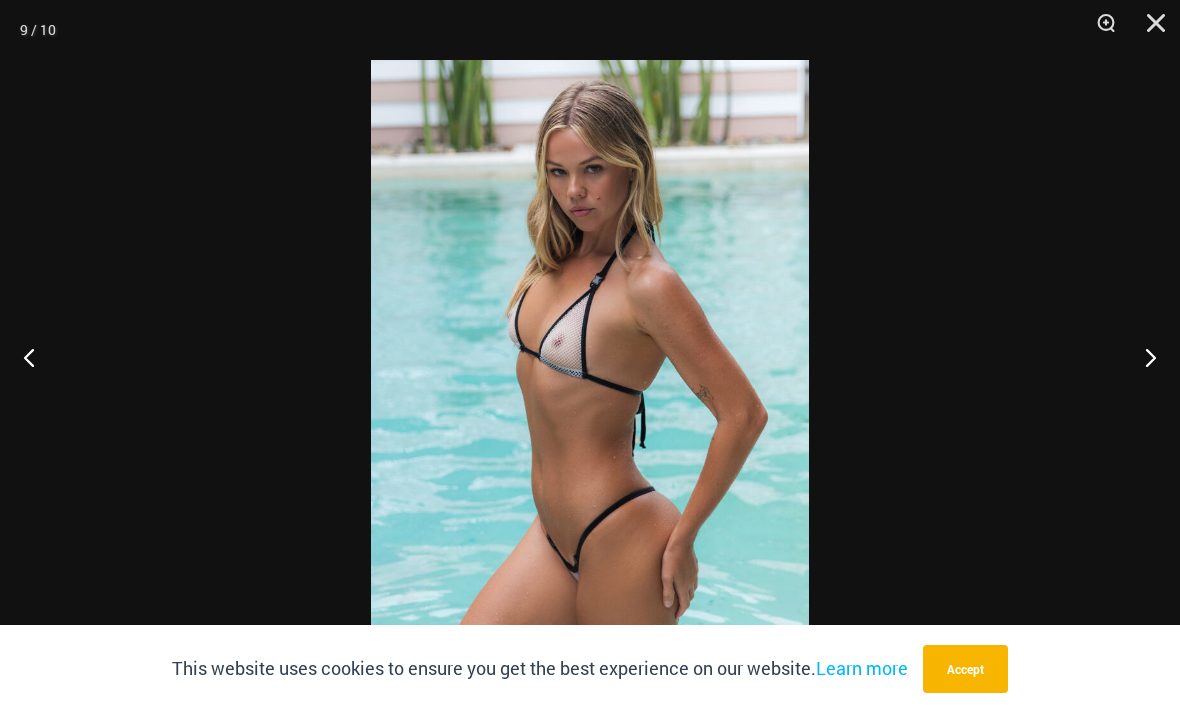click at bounding box center [37, 357] 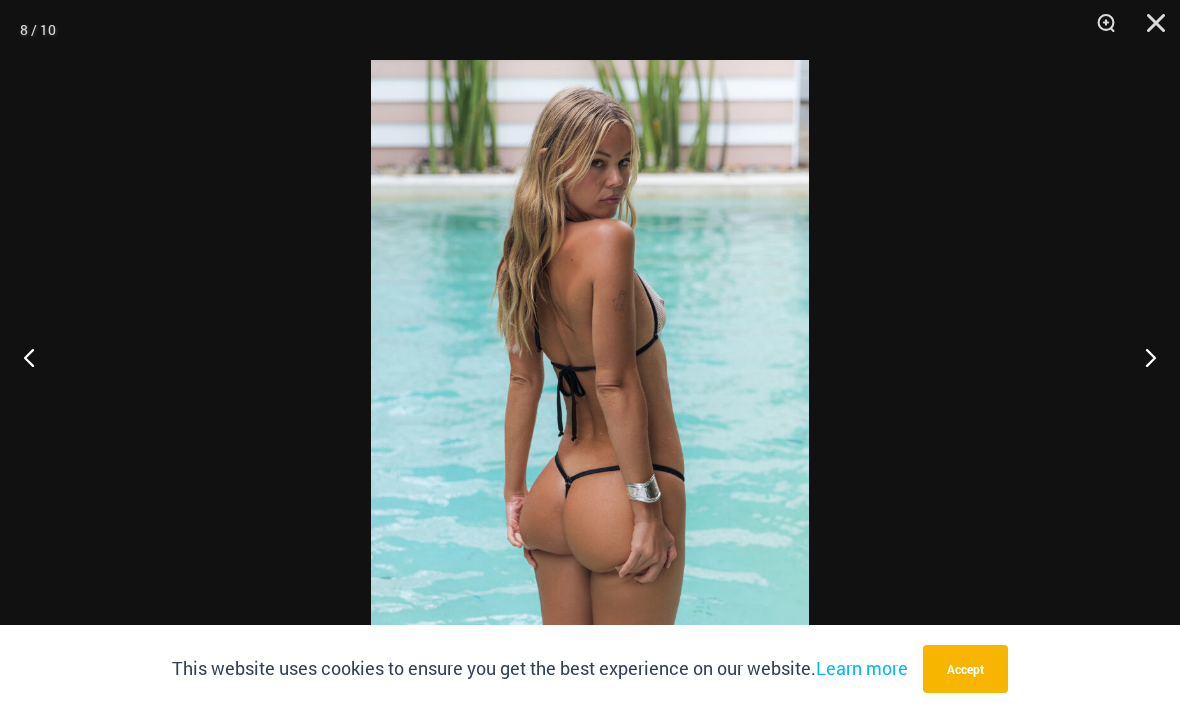click at bounding box center [1142, 357] 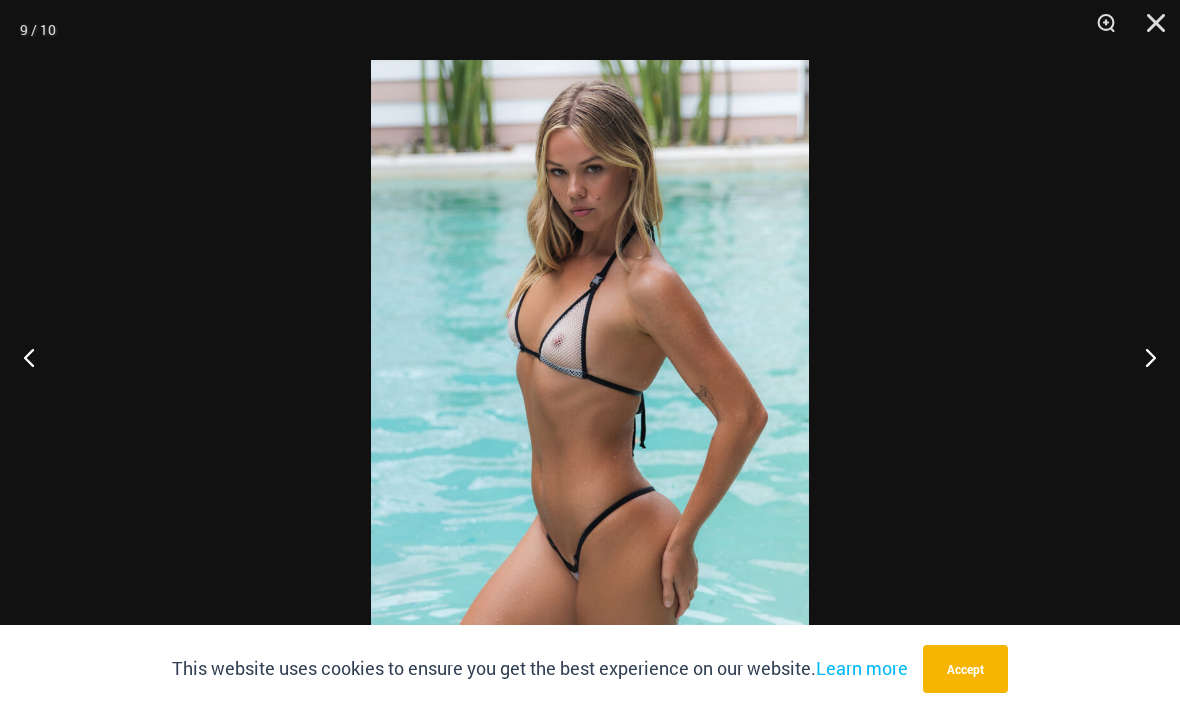 click at bounding box center [1142, 357] 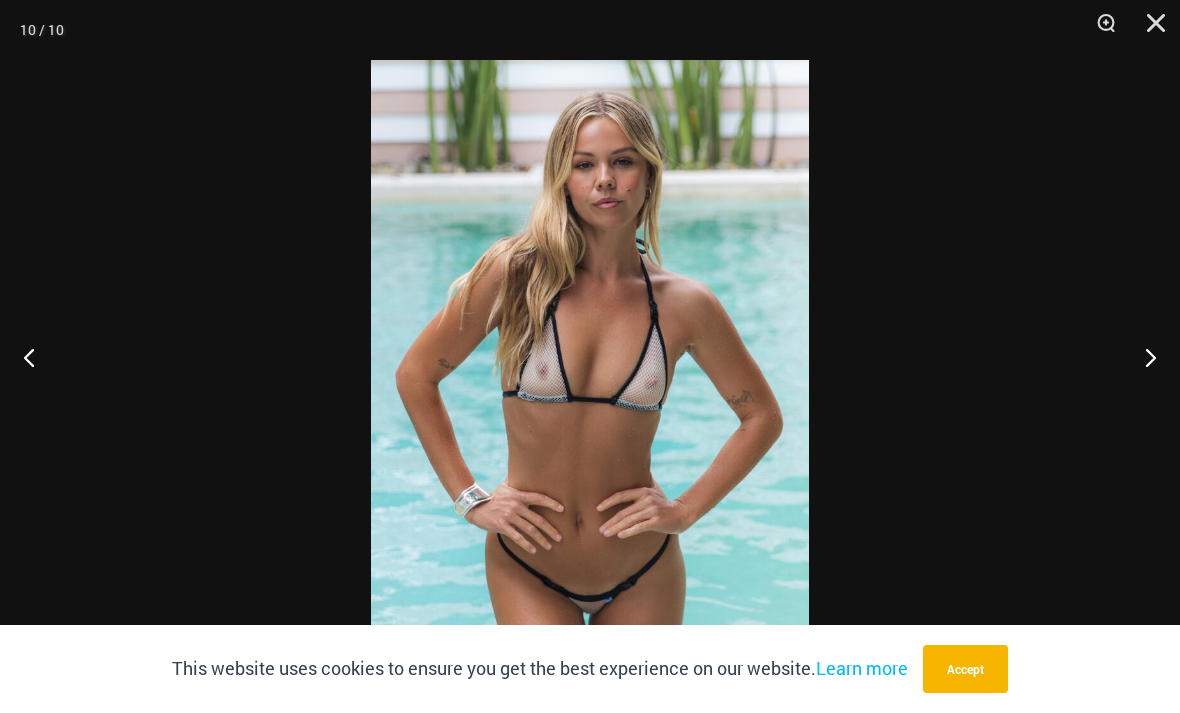 click at bounding box center [1149, 30] 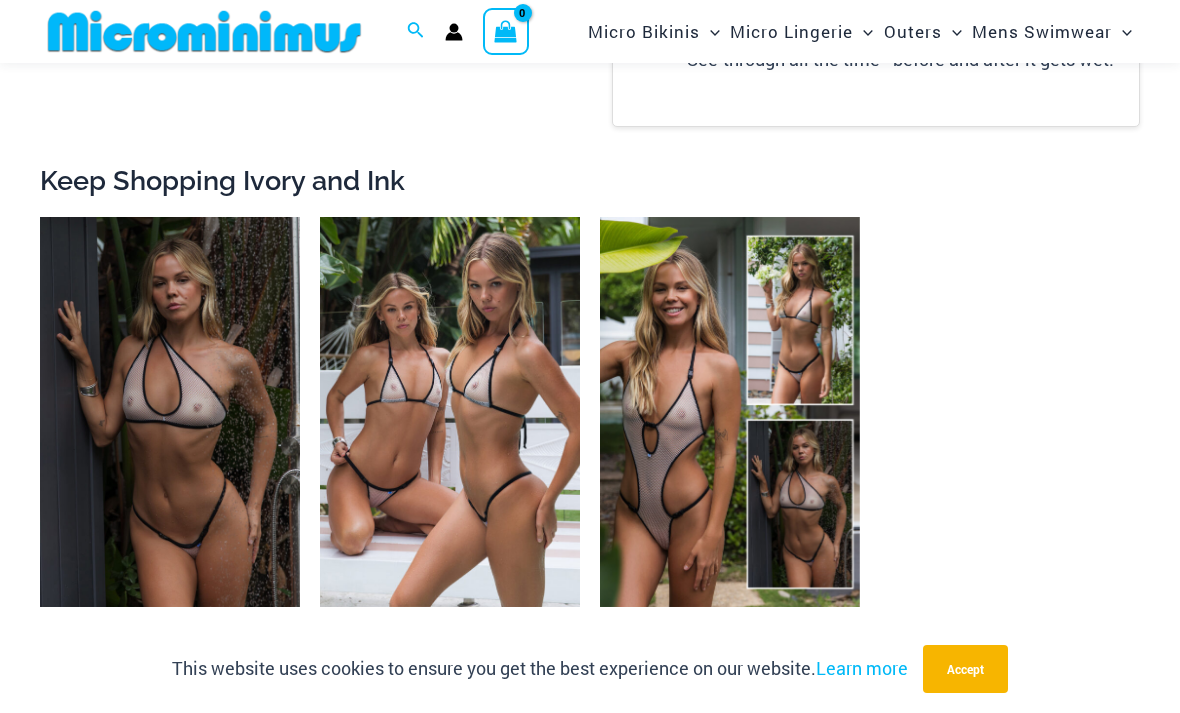 scroll, scrollTop: 1914, scrollLeft: 0, axis: vertical 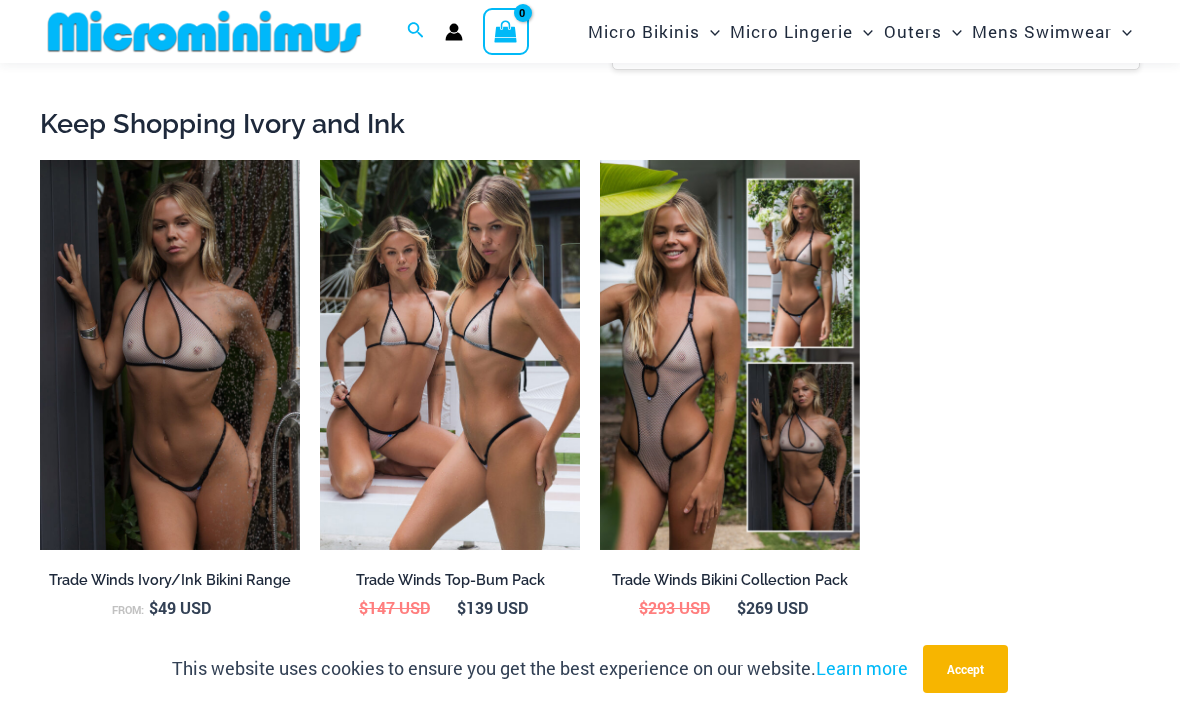 click at bounding box center [320, 160] 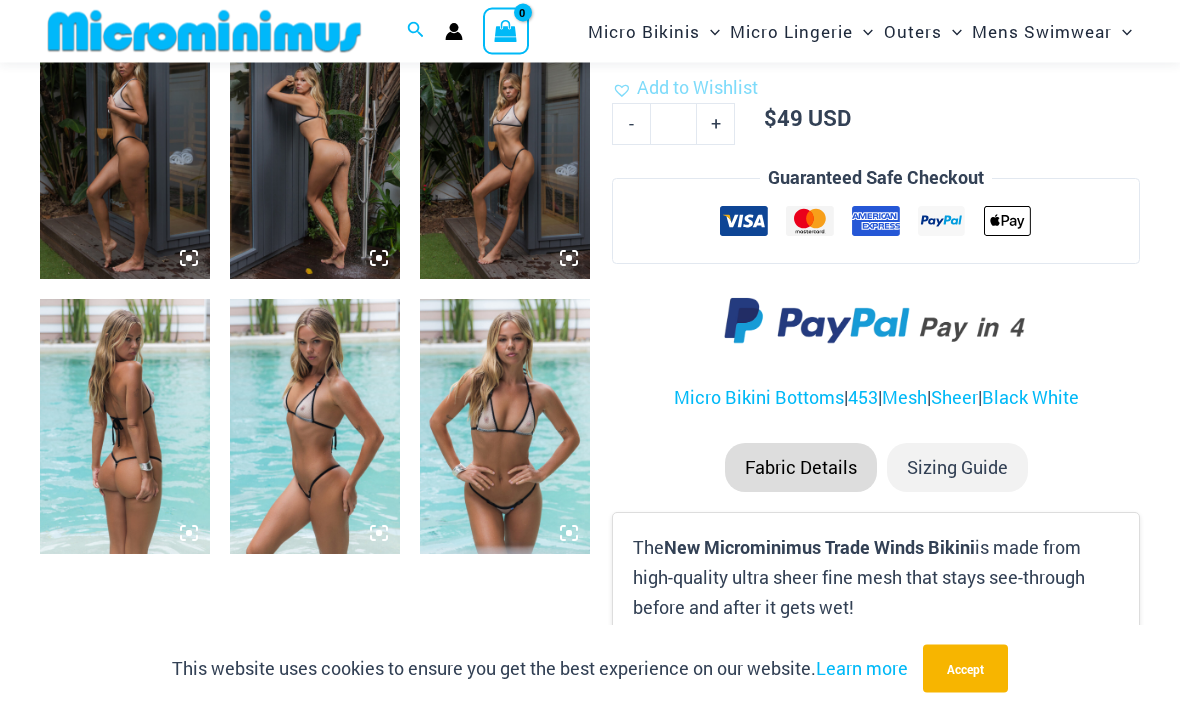 scroll, scrollTop: 1218, scrollLeft: 0, axis: vertical 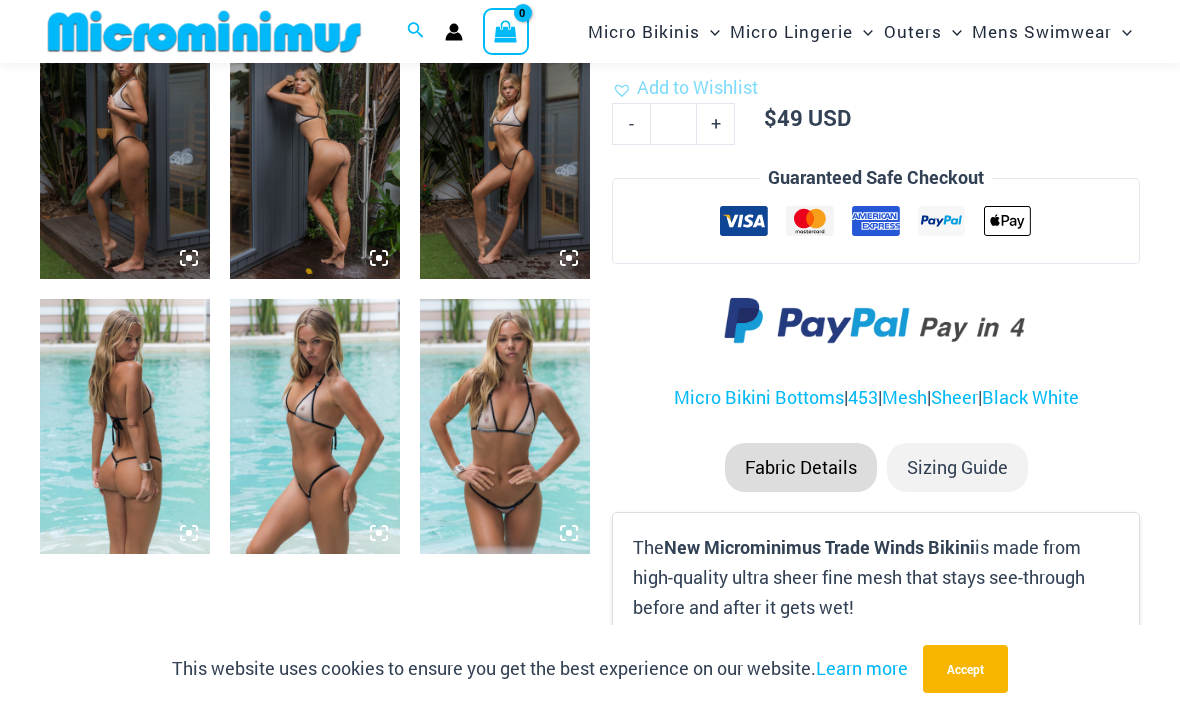 click on "Bralettes" at bounding box center (-16960, 166) 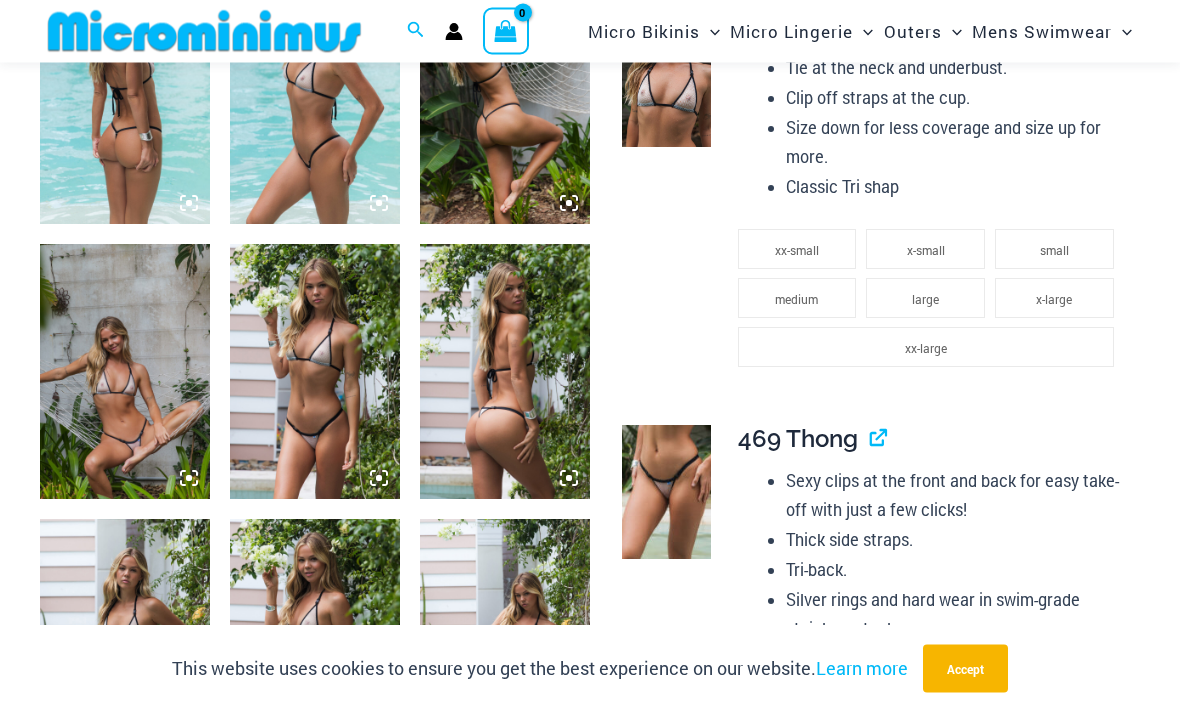 scroll, scrollTop: 1039, scrollLeft: 0, axis: vertical 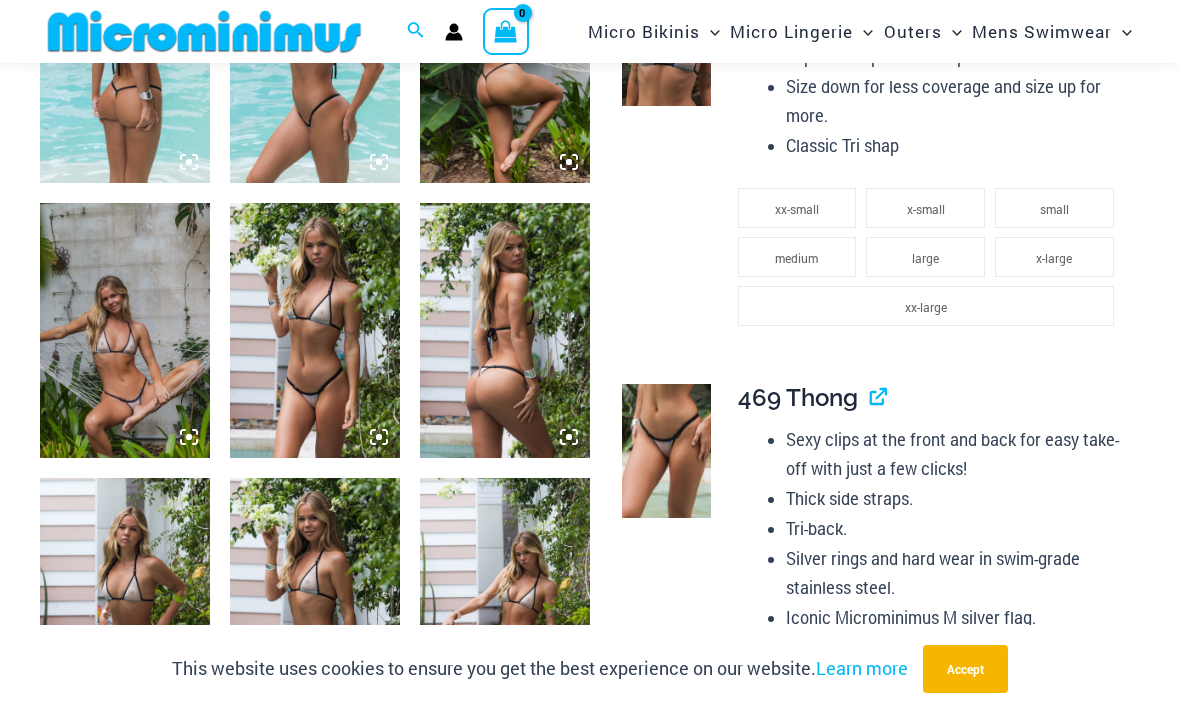 click on "Sexy clips at the front and back for easy take-off with just a few clicks!
Thick side straps.
Tri-back.
Silver rings and hard wear in swim-grade stainless steel.
Iconic Microminimus M silver flag." at bounding box center (931, 529) 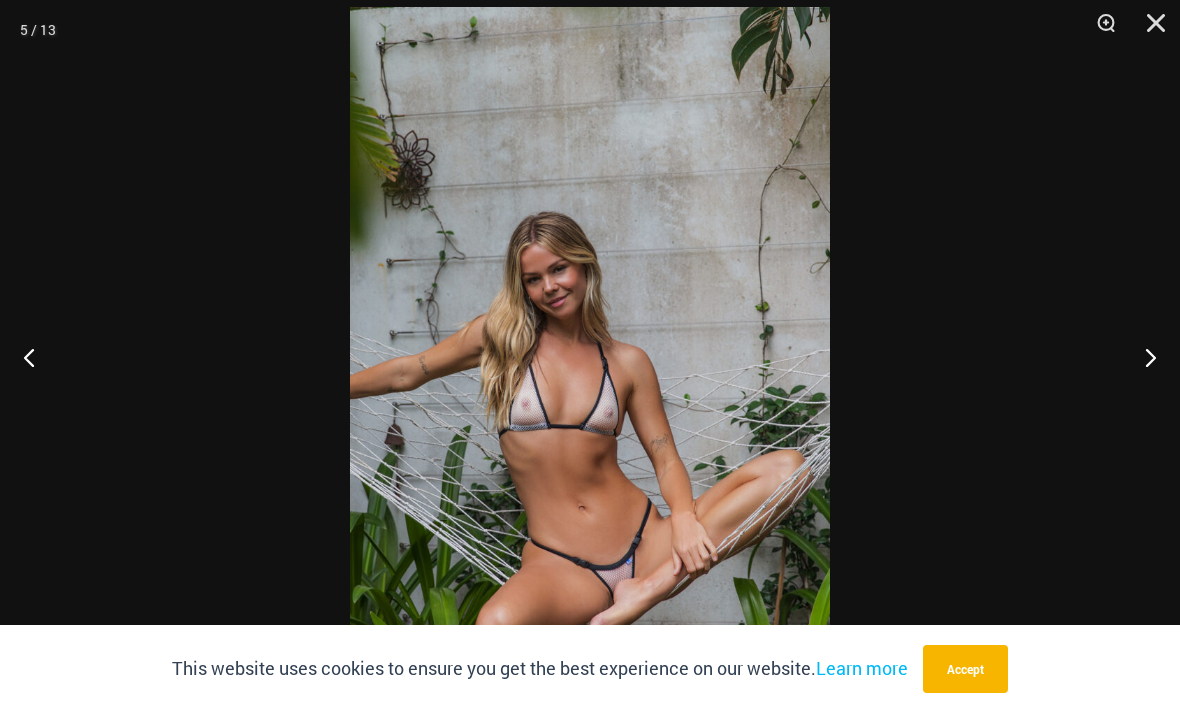click at bounding box center (1149, 30) 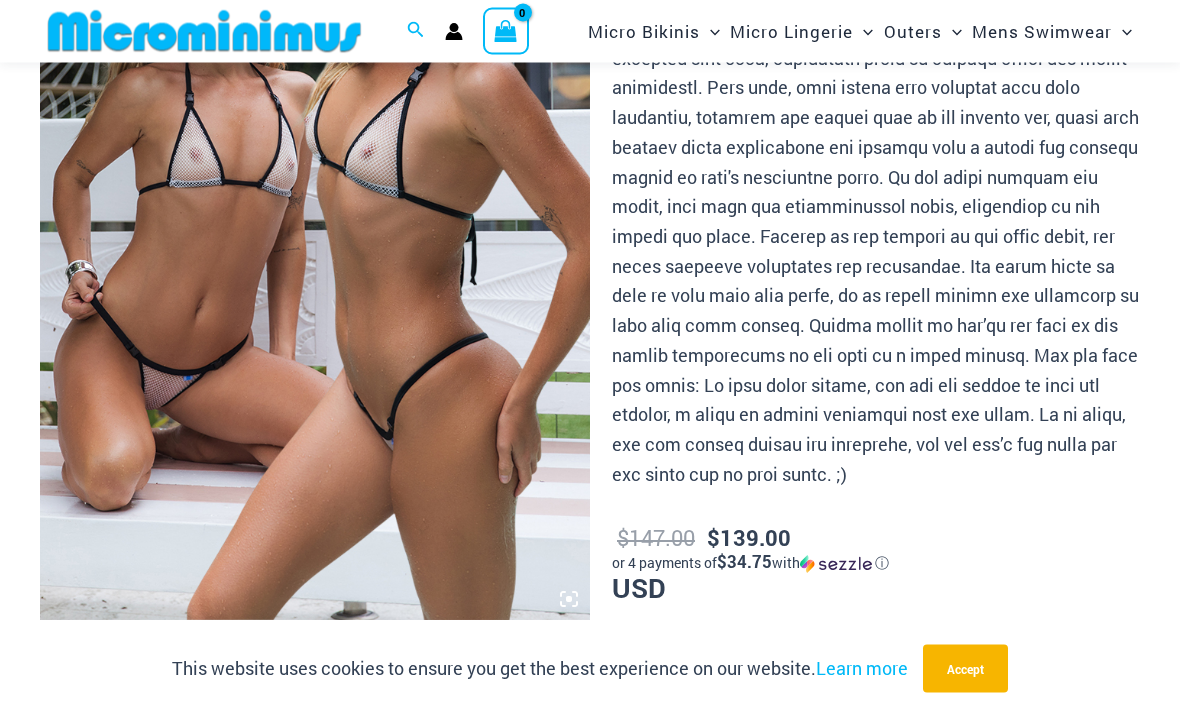 scroll, scrollTop: 259, scrollLeft: 0, axis: vertical 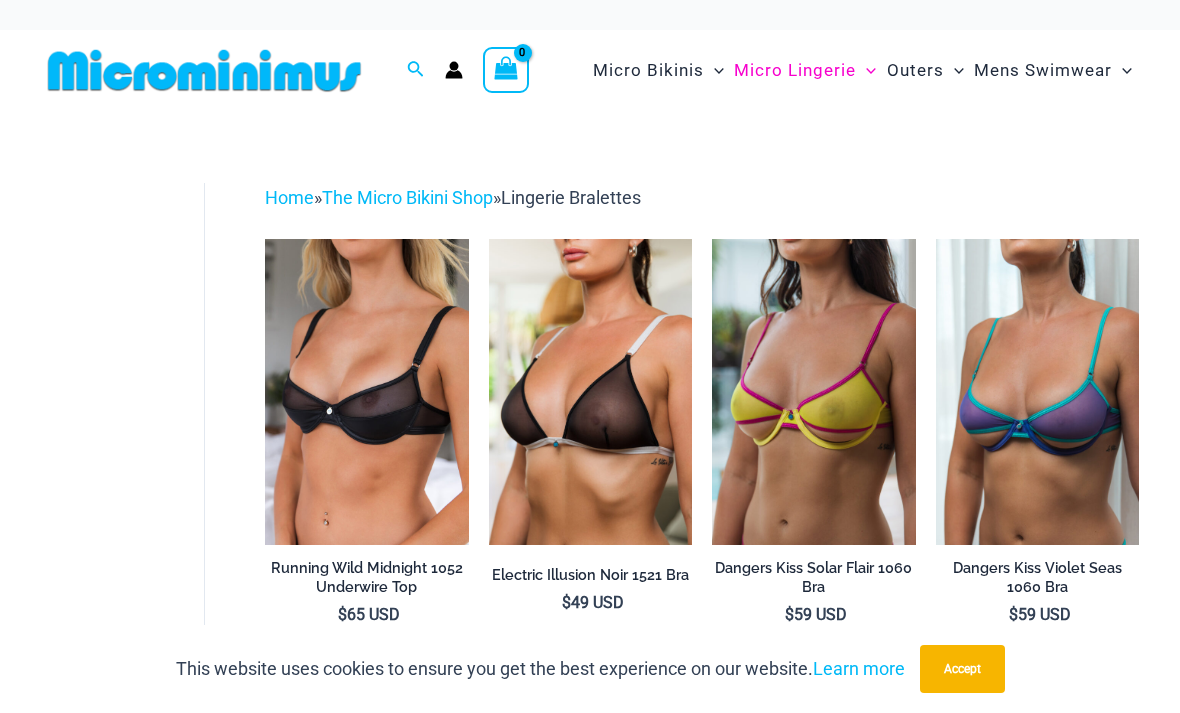 click at bounding box center (265, 239) 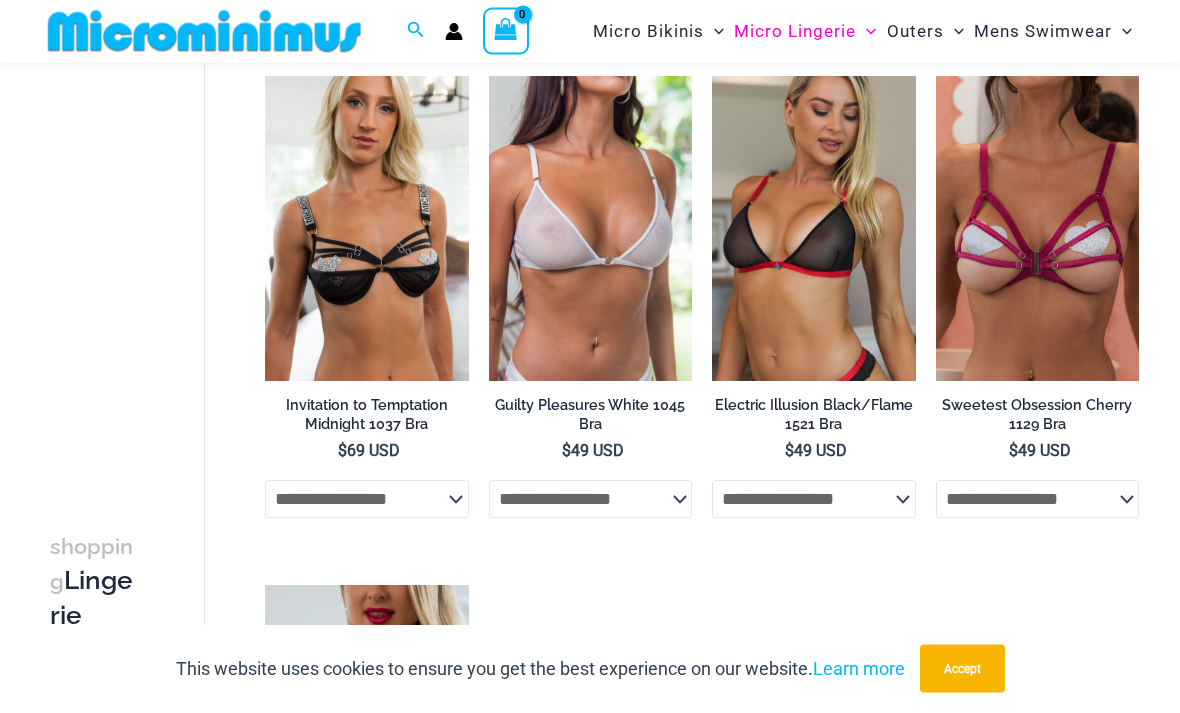 scroll, scrollTop: 655, scrollLeft: 0, axis: vertical 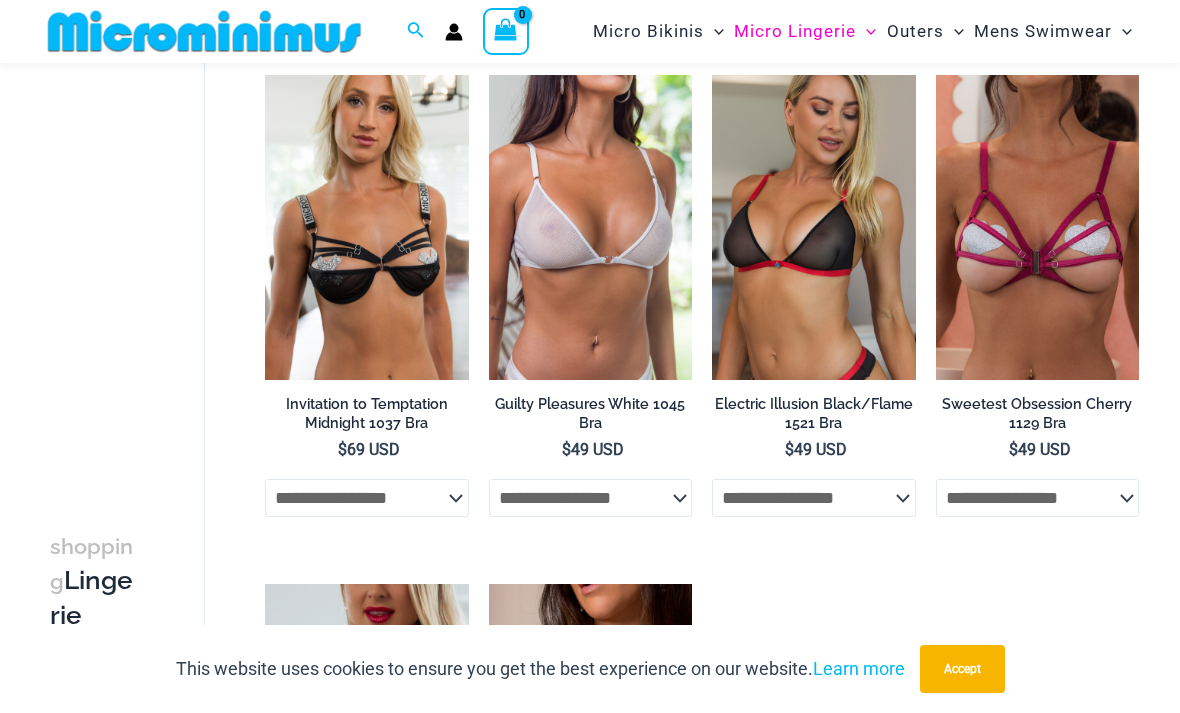 click at bounding box center [489, 75] 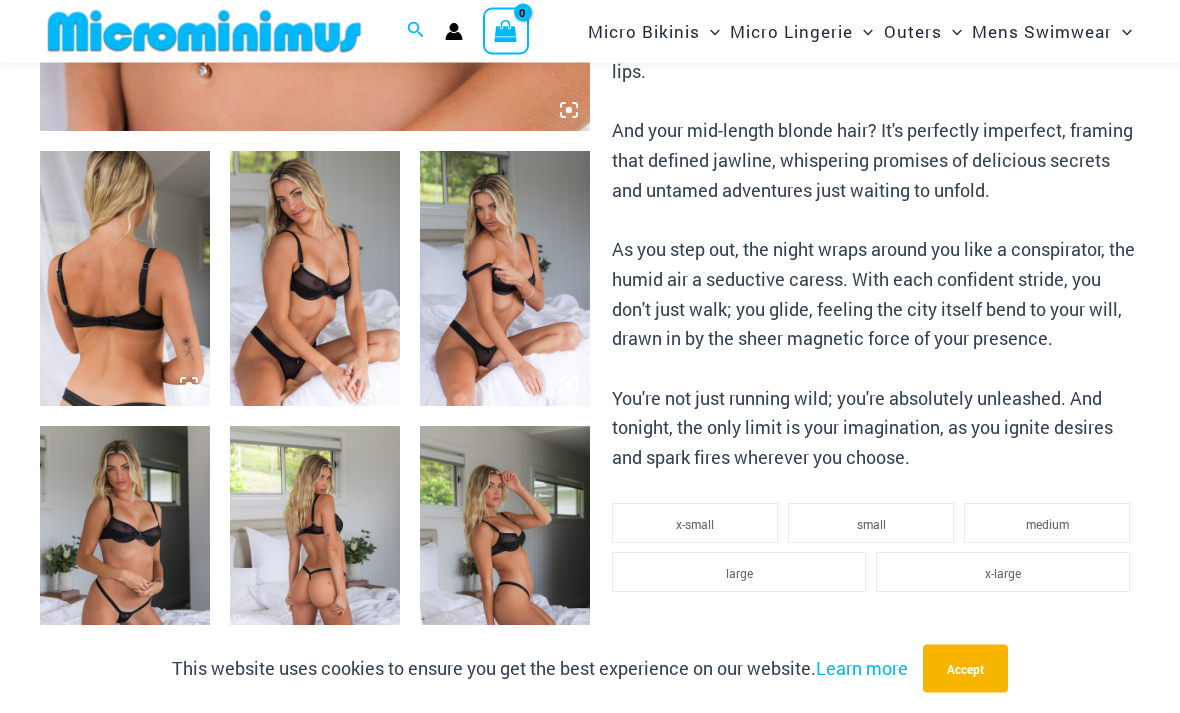 scroll, scrollTop: 884, scrollLeft: 0, axis: vertical 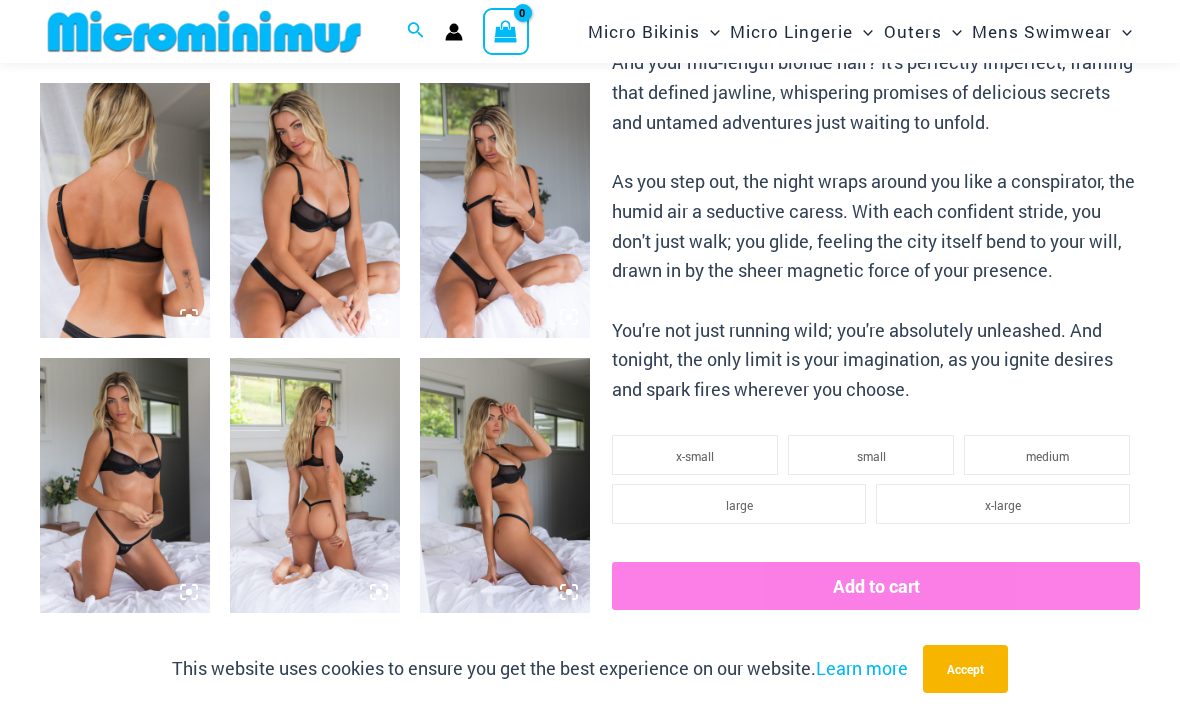 click at bounding box center (315, 485) 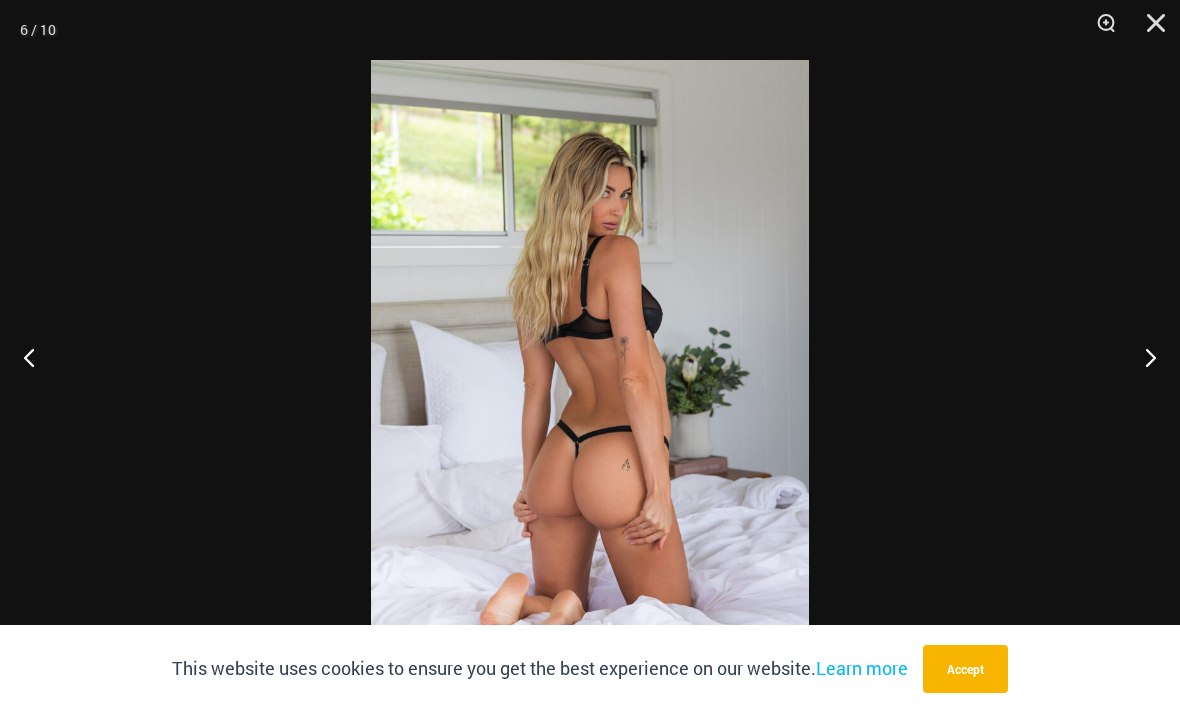 click at bounding box center (1149, 30) 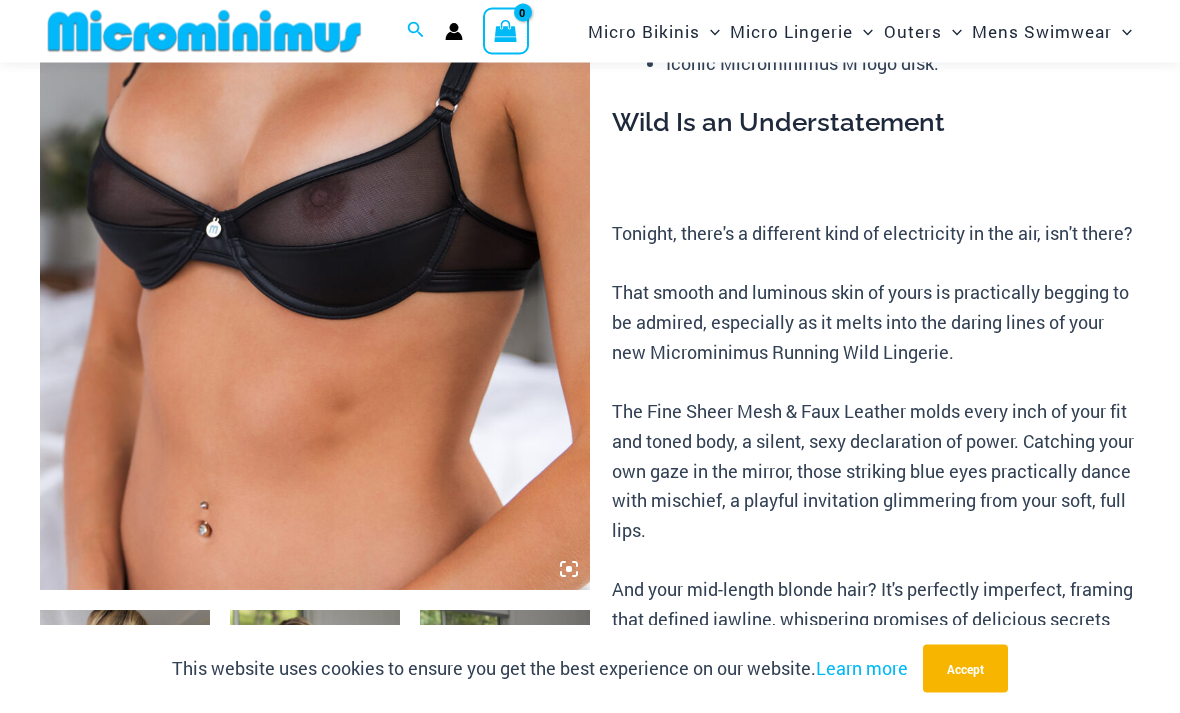 scroll, scrollTop: 329, scrollLeft: 0, axis: vertical 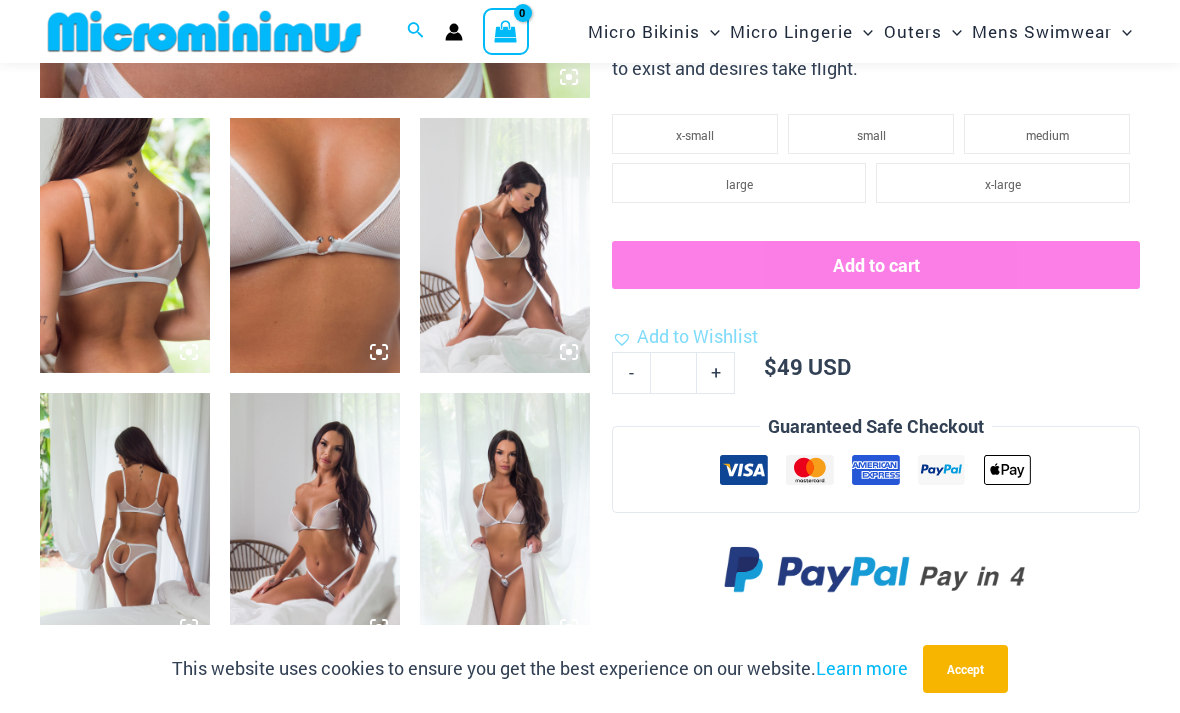 click at bounding box center (315, 520) 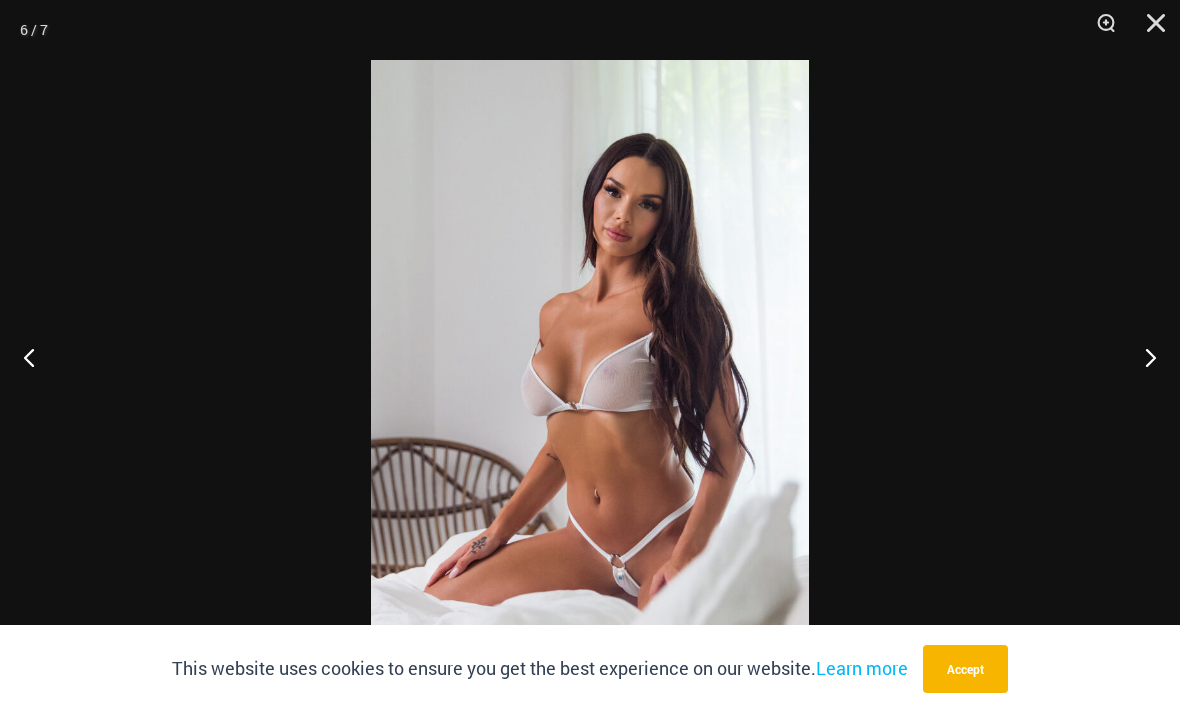 click at bounding box center [1149, 30] 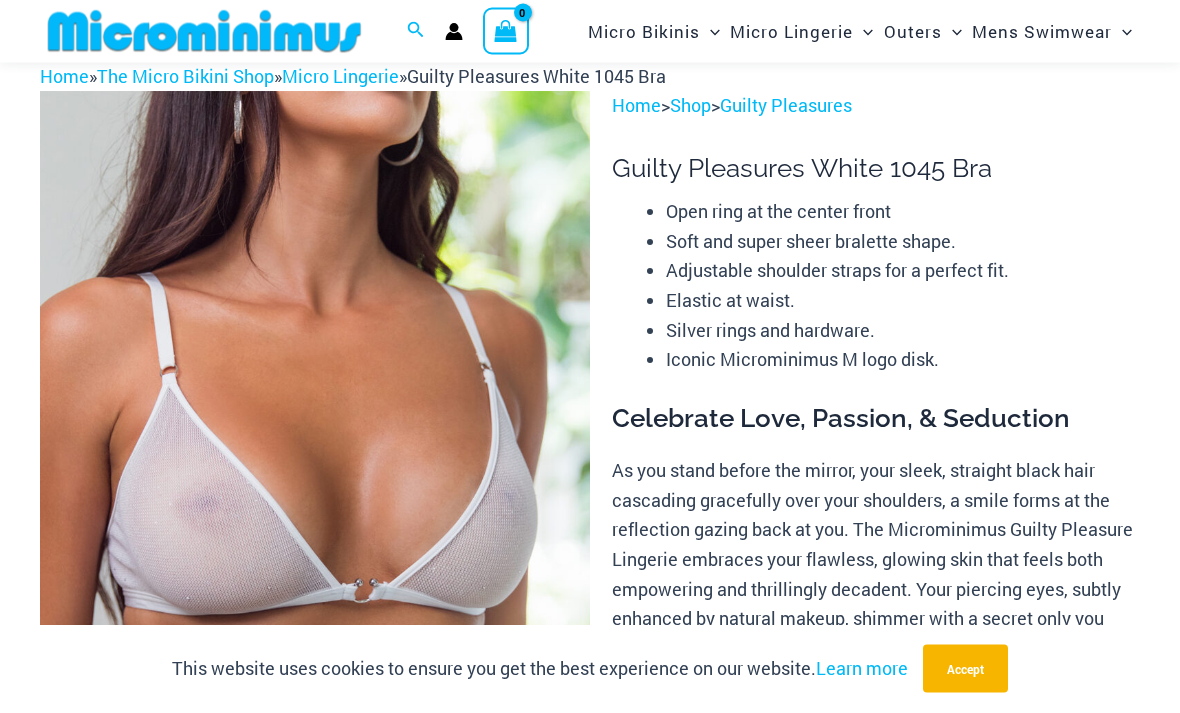 scroll, scrollTop: 0, scrollLeft: 0, axis: both 